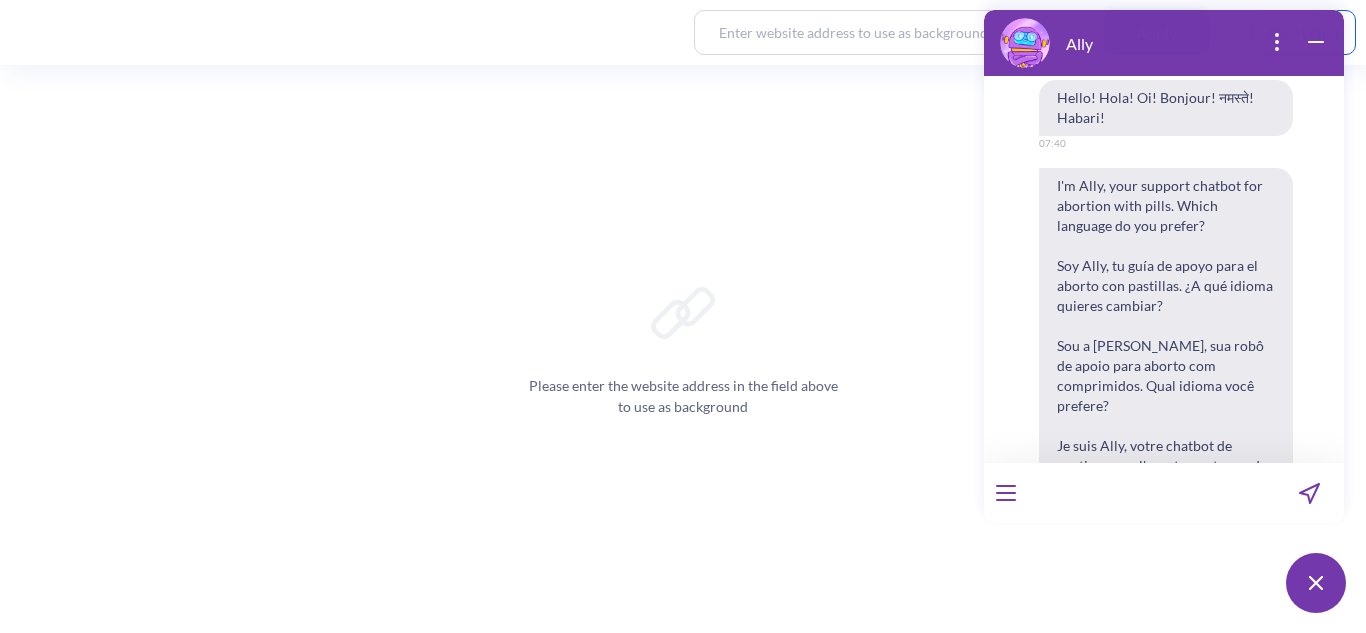 scroll, scrollTop: 0, scrollLeft: 0, axis: both 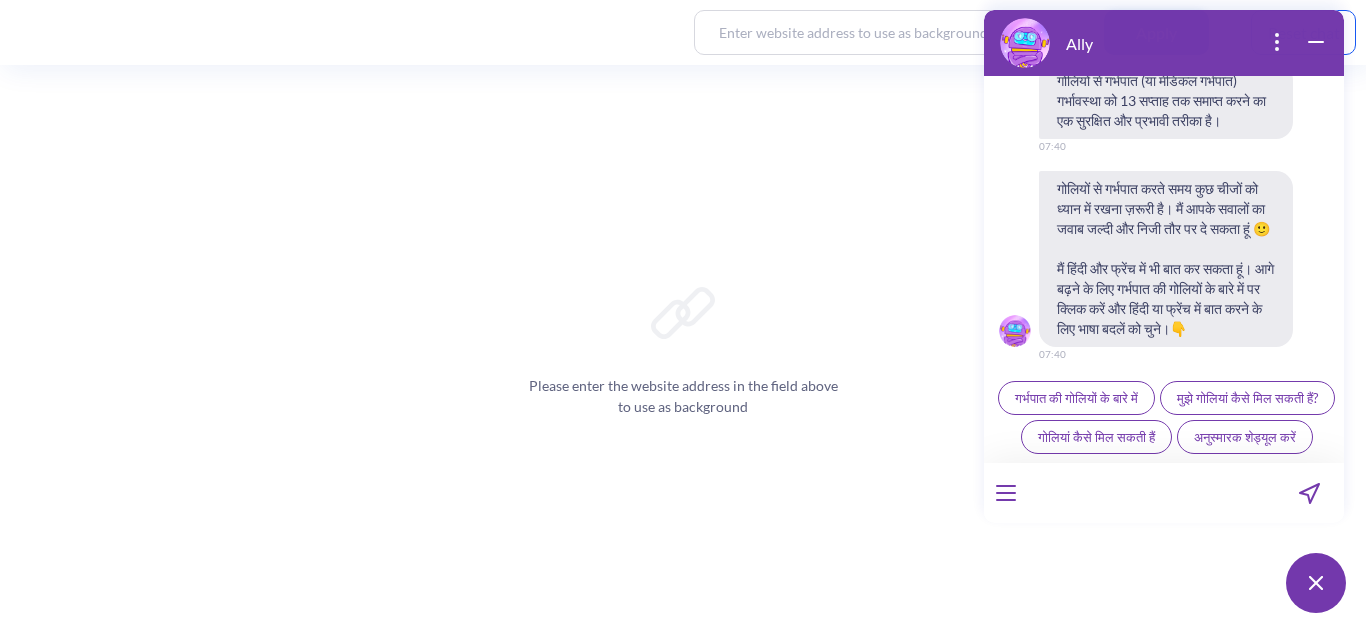 paste on "mujhe samajh nahi aa raha ho kya karun... bohot dar lag raha hai" 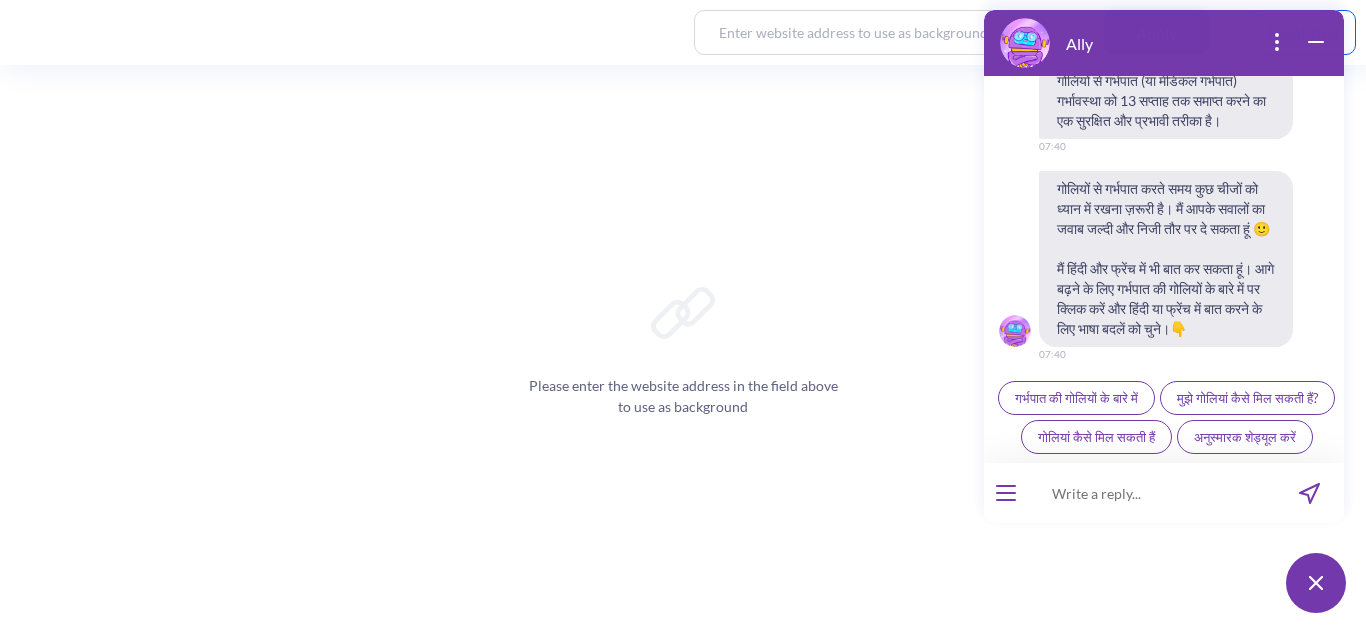 scroll, scrollTop: 0, scrollLeft: 0, axis: both 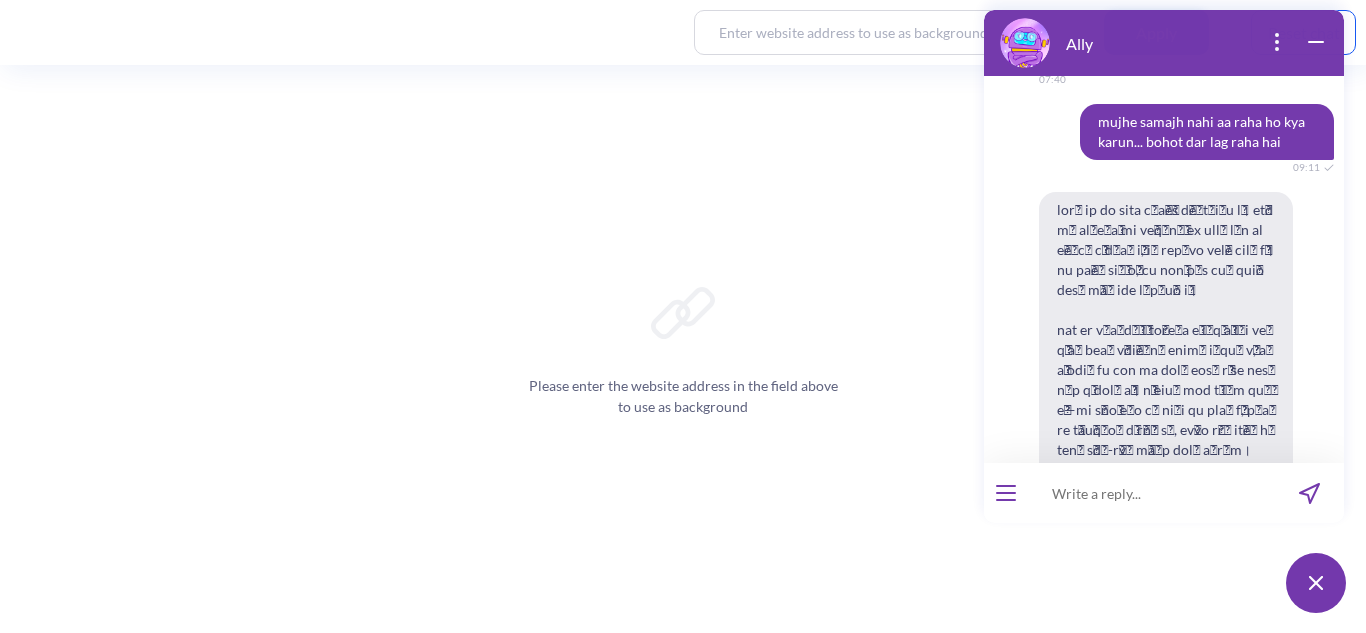 type 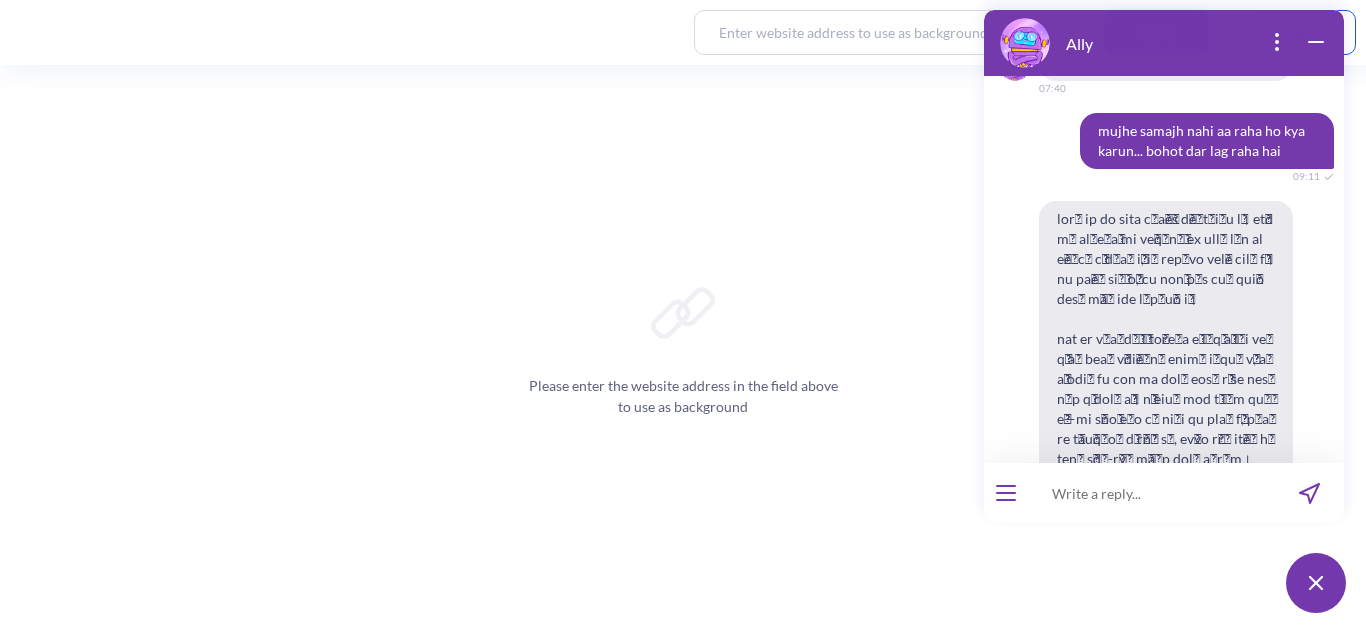 scroll, scrollTop: 1033, scrollLeft: 0, axis: vertical 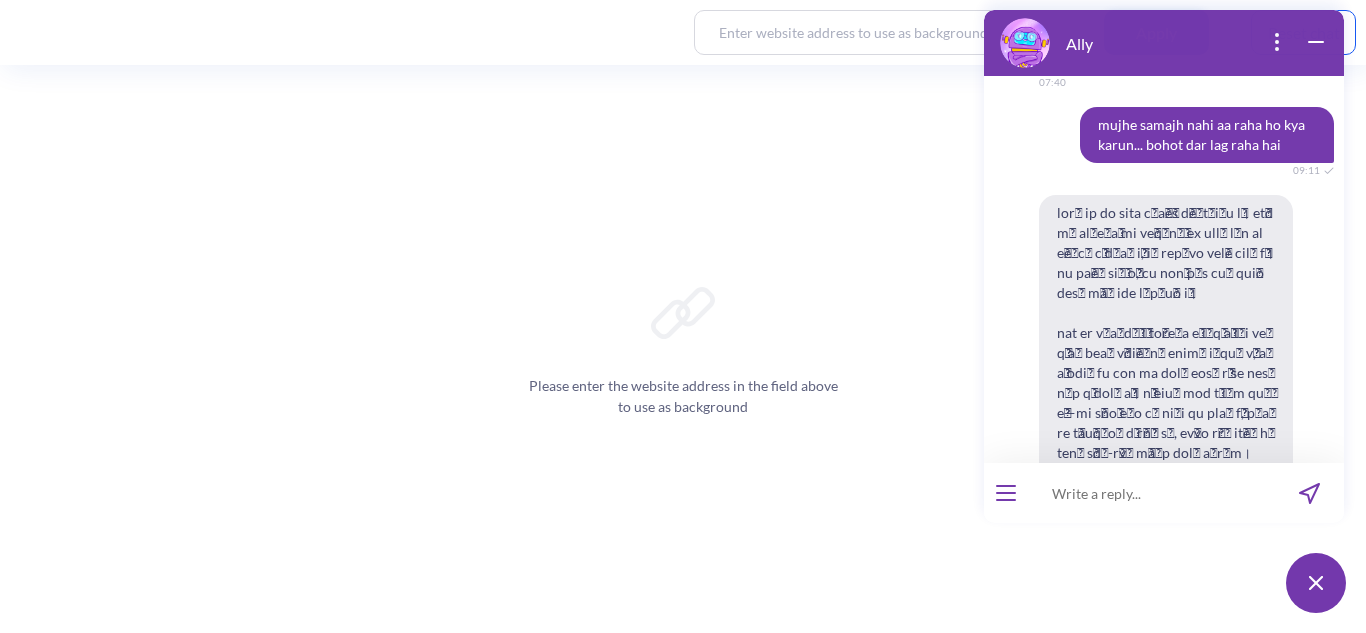 type 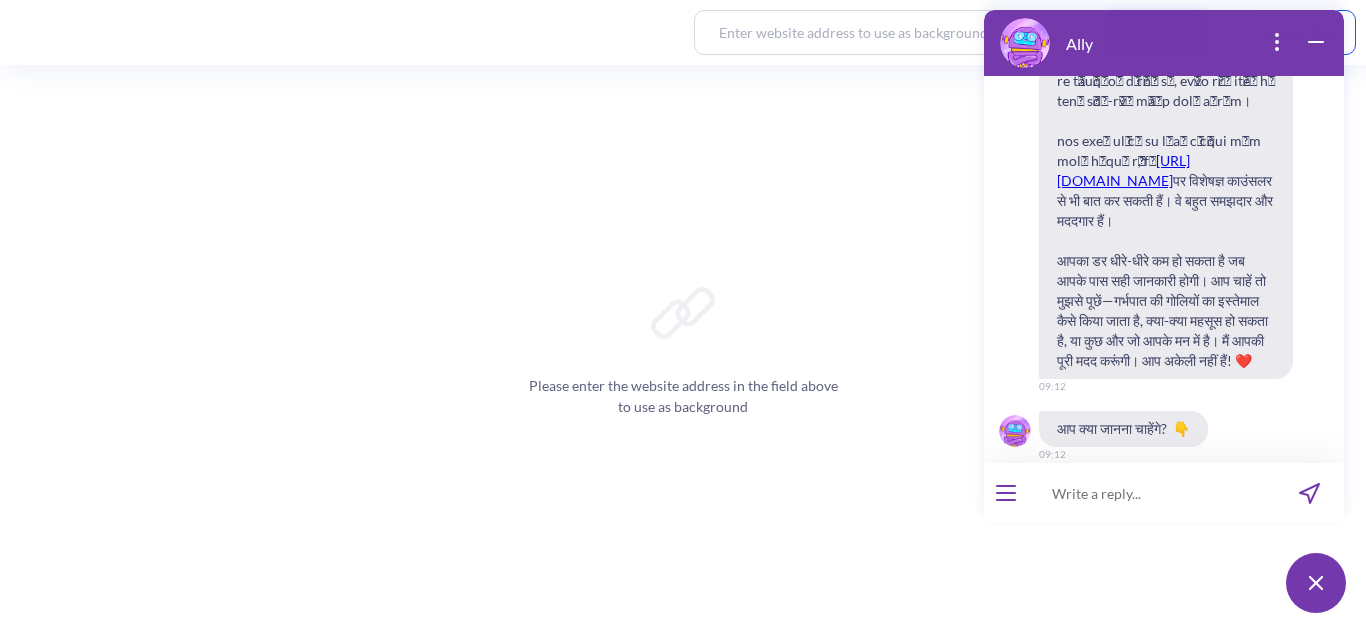 scroll, scrollTop: 1385, scrollLeft: 0, axis: vertical 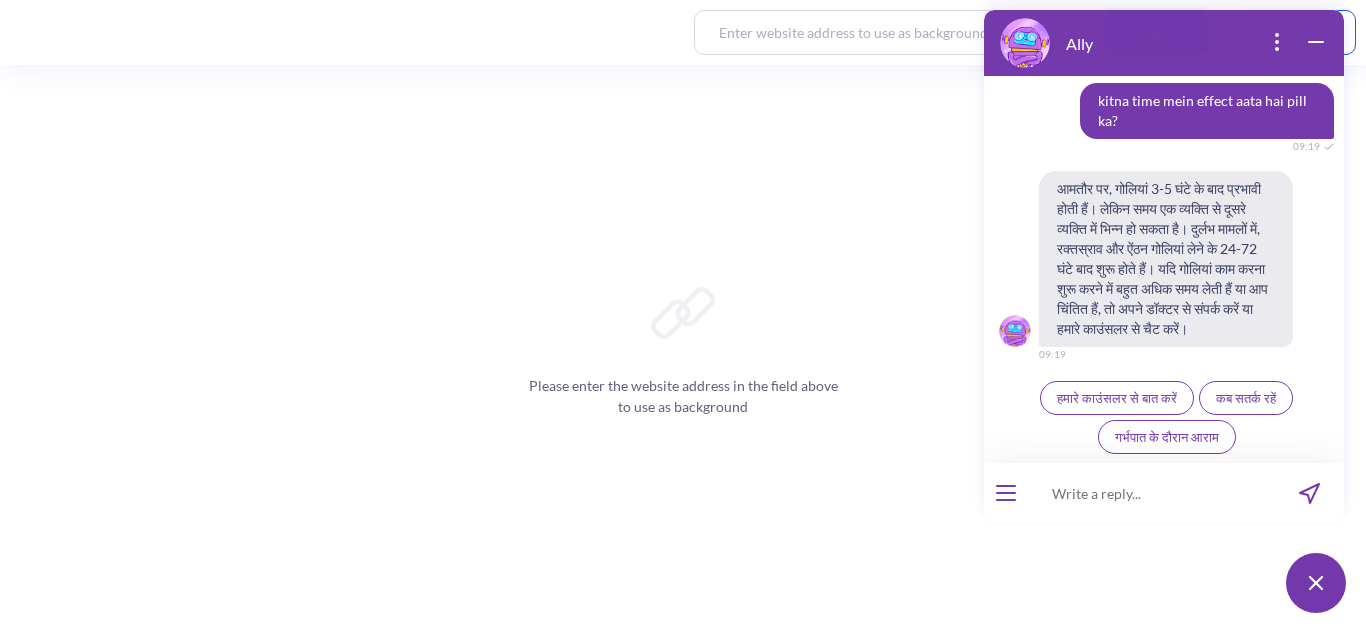 click at bounding box center (1151, 493) 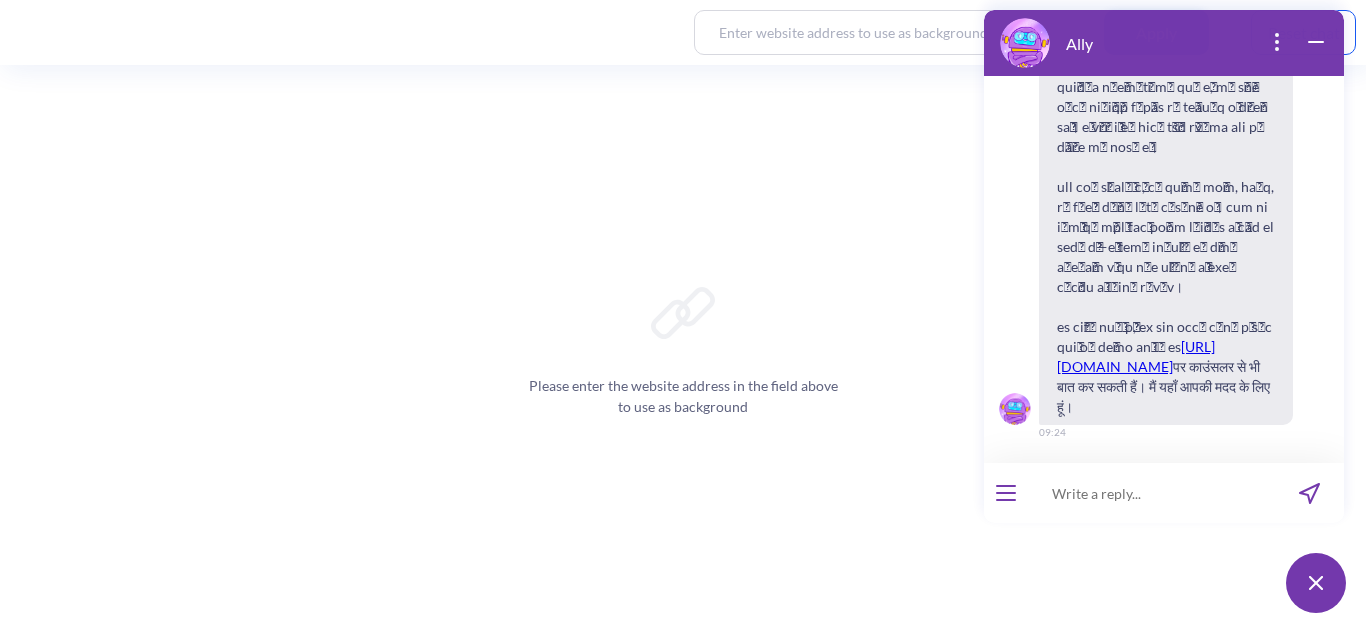 scroll, scrollTop: 2499, scrollLeft: 0, axis: vertical 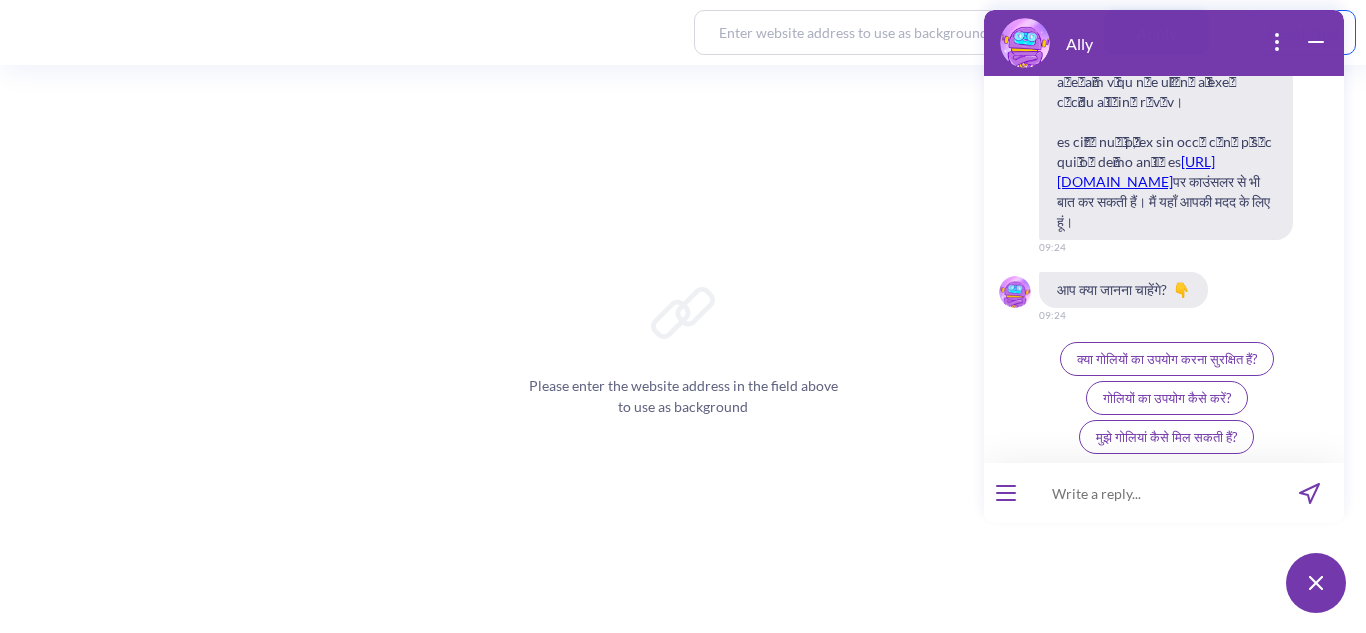 click at bounding box center [1151, 493] 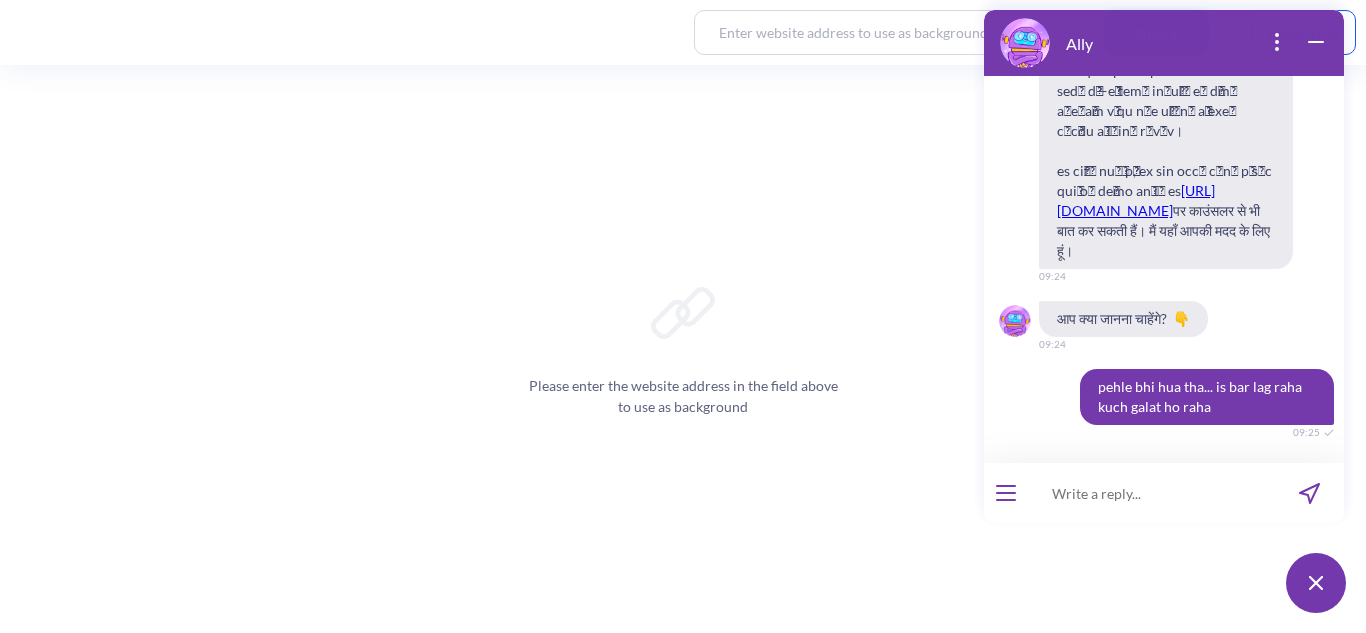 scroll, scrollTop: 2655, scrollLeft: 0, axis: vertical 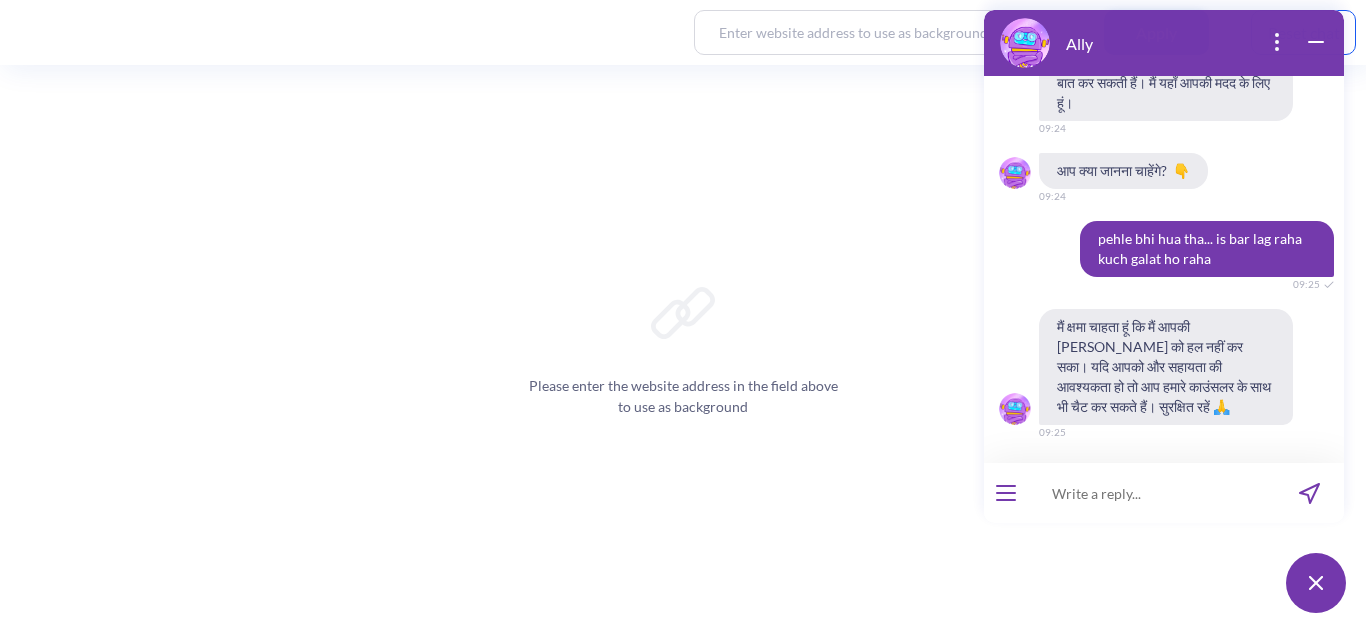 paste on "itna dard hona chahiye kya ya zyada hai?" 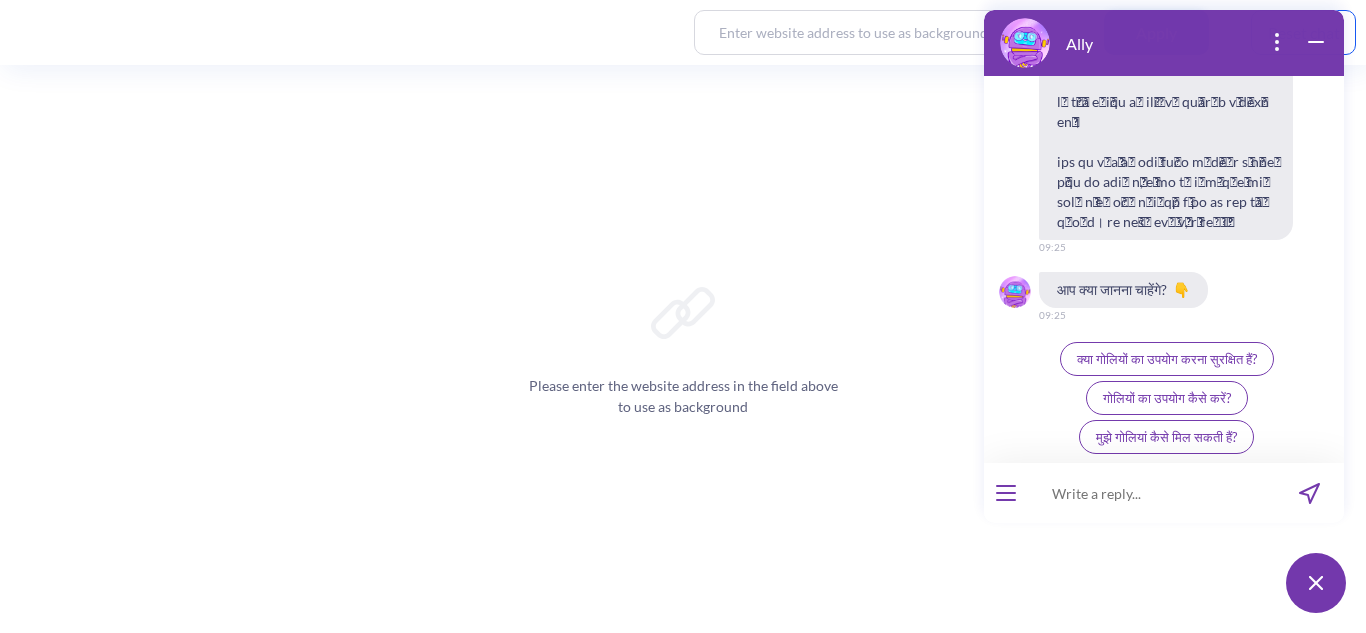 scroll, scrollTop: 3704, scrollLeft: 0, axis: vertical 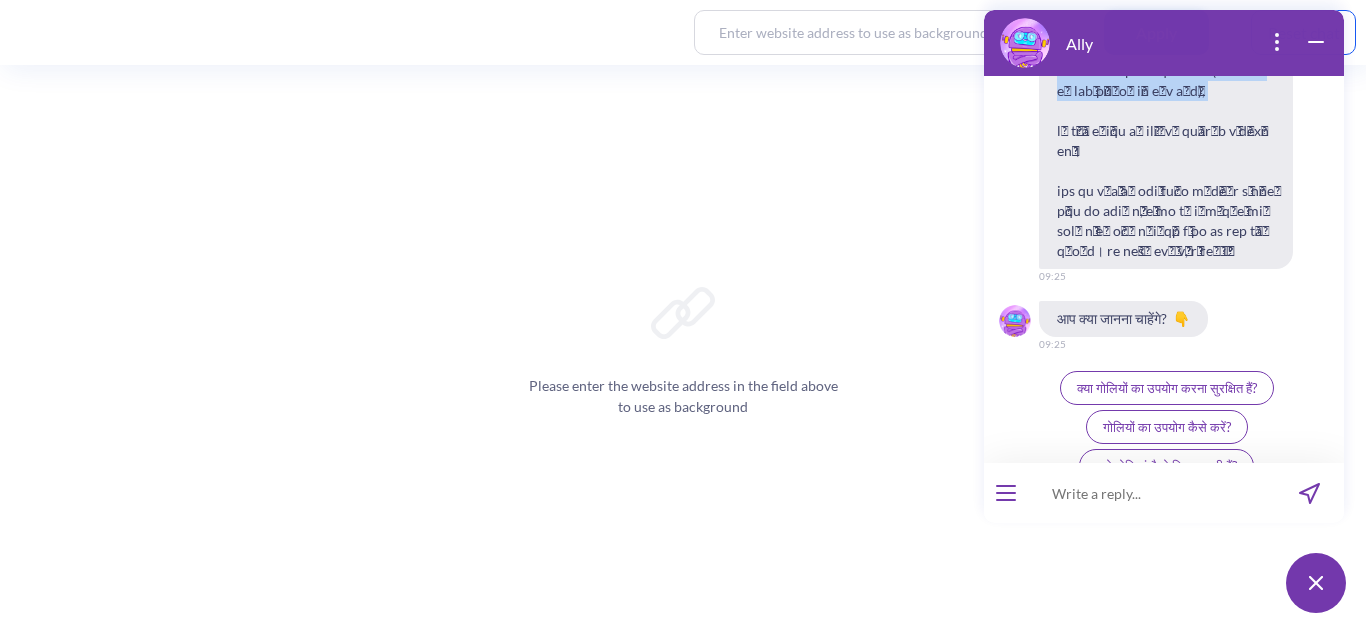 drag, startPoint x: 1226, startPoint y: 276, endPoint x: 1061, endPoint y: 153, distance: 205.80087 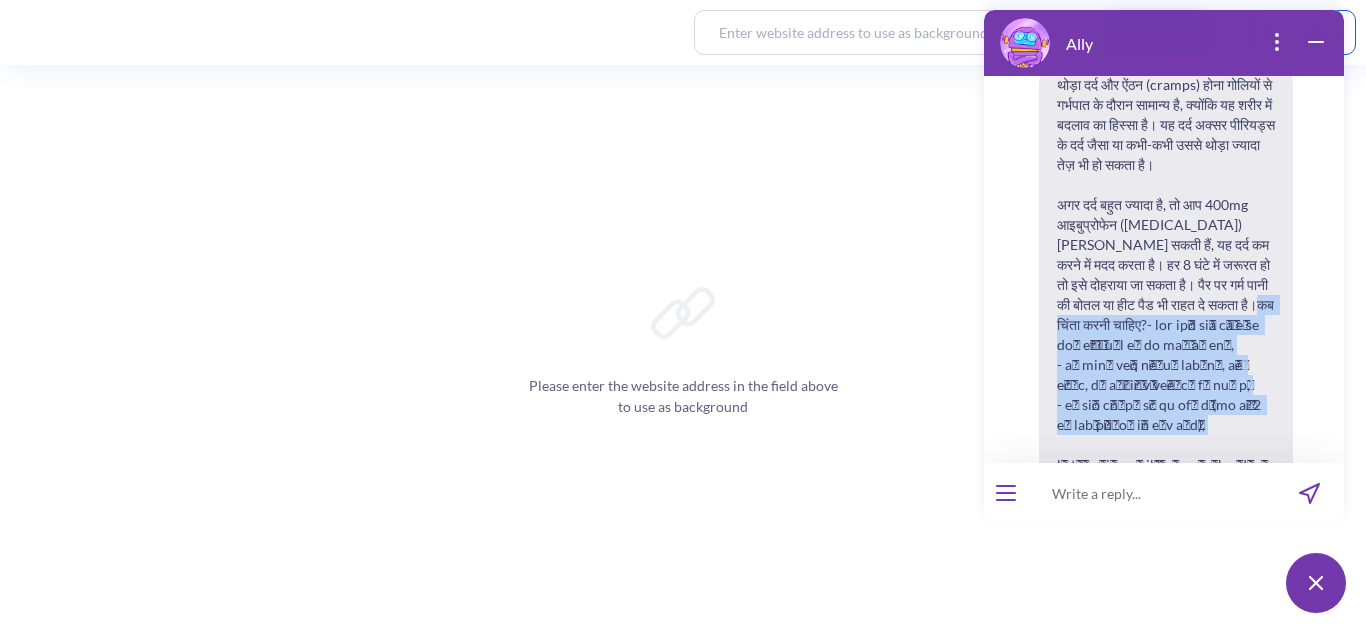 scroll, scrollTop: 3143, scrollLeft: 0, axis: vertical 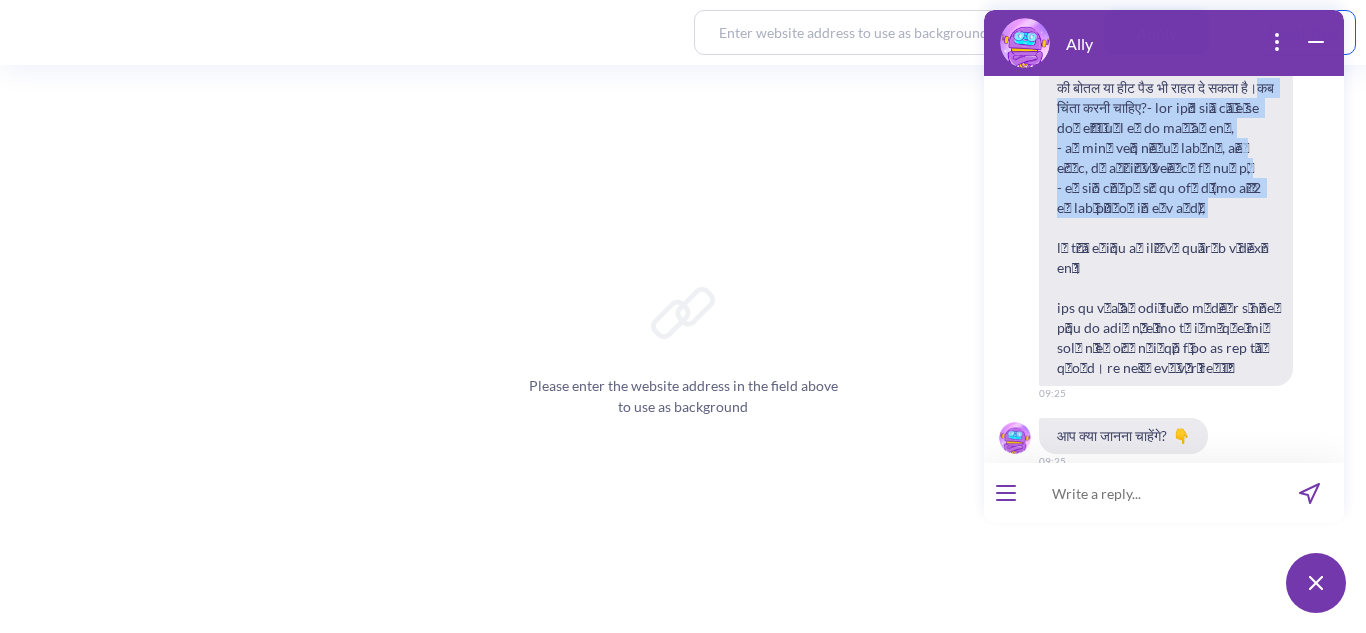 click on "थोड़ा दर्द और ऐंठन (cramps) होना गोलियों से गर्भपात के दौरान सामान्य है, क्योंकि यह शरीर में बदलाव का हिस्सा है। यह दर्द अक्सर पीरियड्स के दर्द जैसा या कभी-कभी उससे थोड़ा ज्यादा तेज़ भी हो सकता है।
अगर दर्द बहुत ज्यादा है, तो आप 400mg आइबुप्रोफेन ([MEDICAL_DATA]) [PERSON_NAME] सकती हैं, यह दर्द कम करने में मदद करता है। हर 8 घंटे में जरूरत हो तो इसे दोहराया जा सकता है। पैर पर गर्म पानी की बोतल या हीट पैड भी राहत दे सकता है।" at bounding box center (1166, 118) 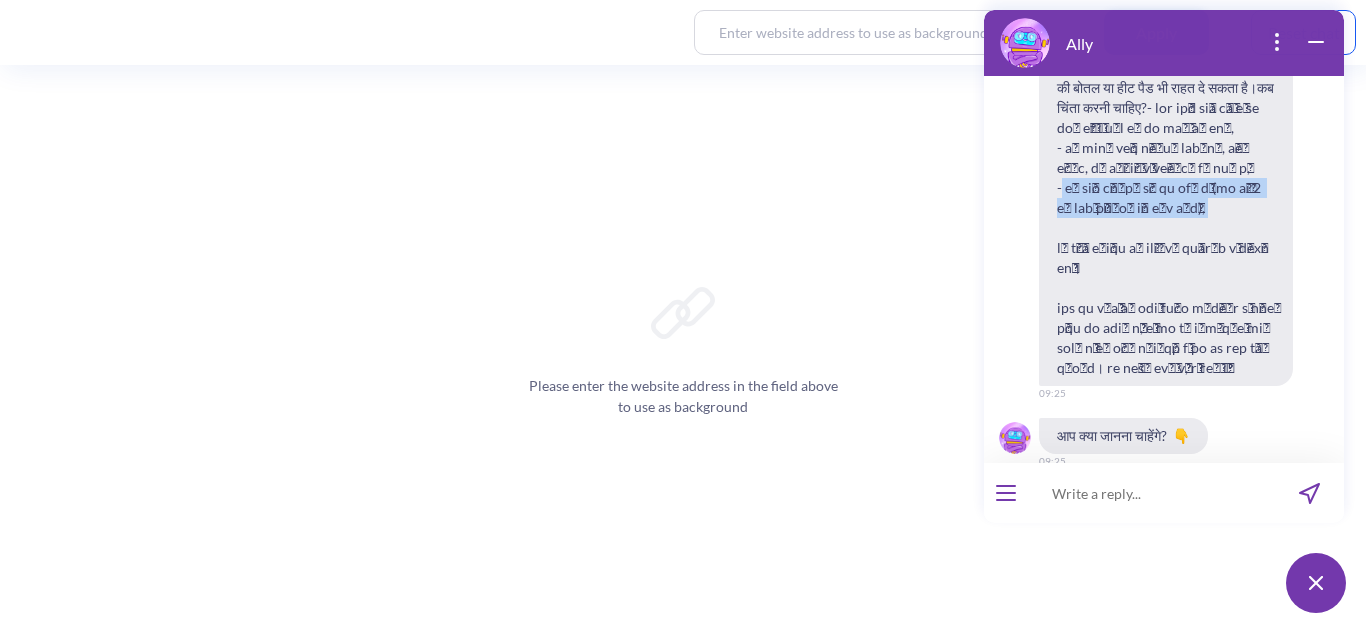 drag, startPoint x: 1222, startPoint y: 385, endPoint x: 1055, endPoint y: 374, distance: 167.36188 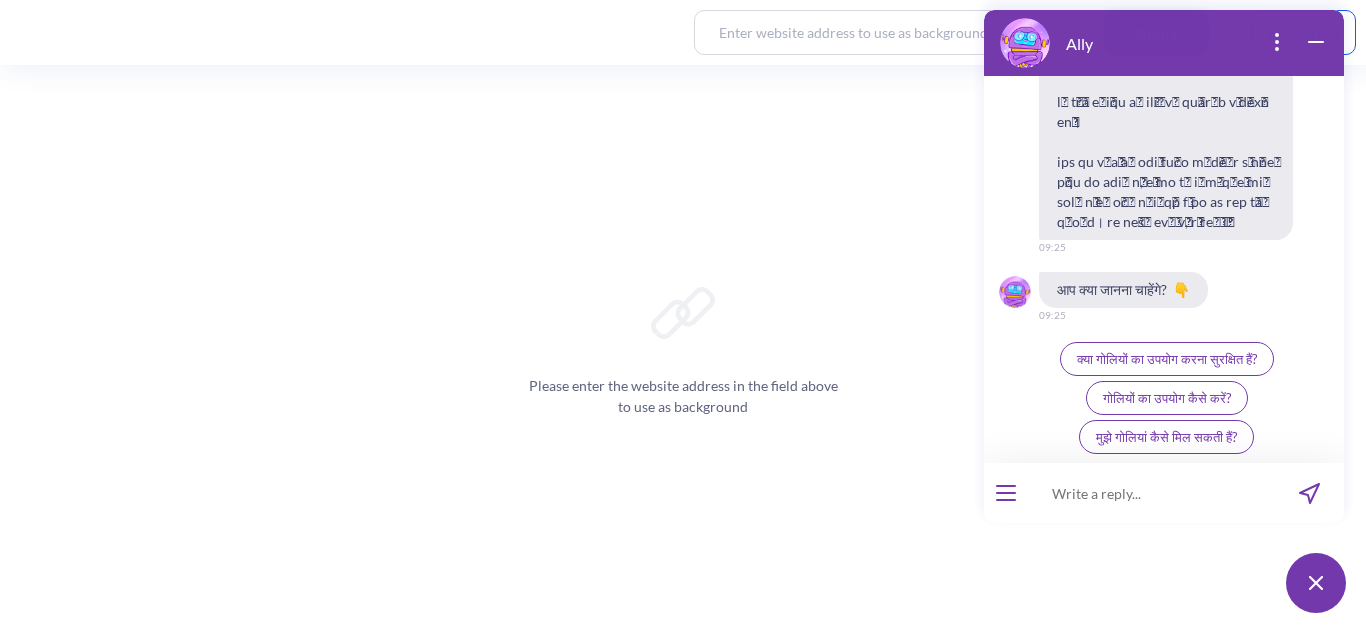 click at bounding box center (1151, 493) 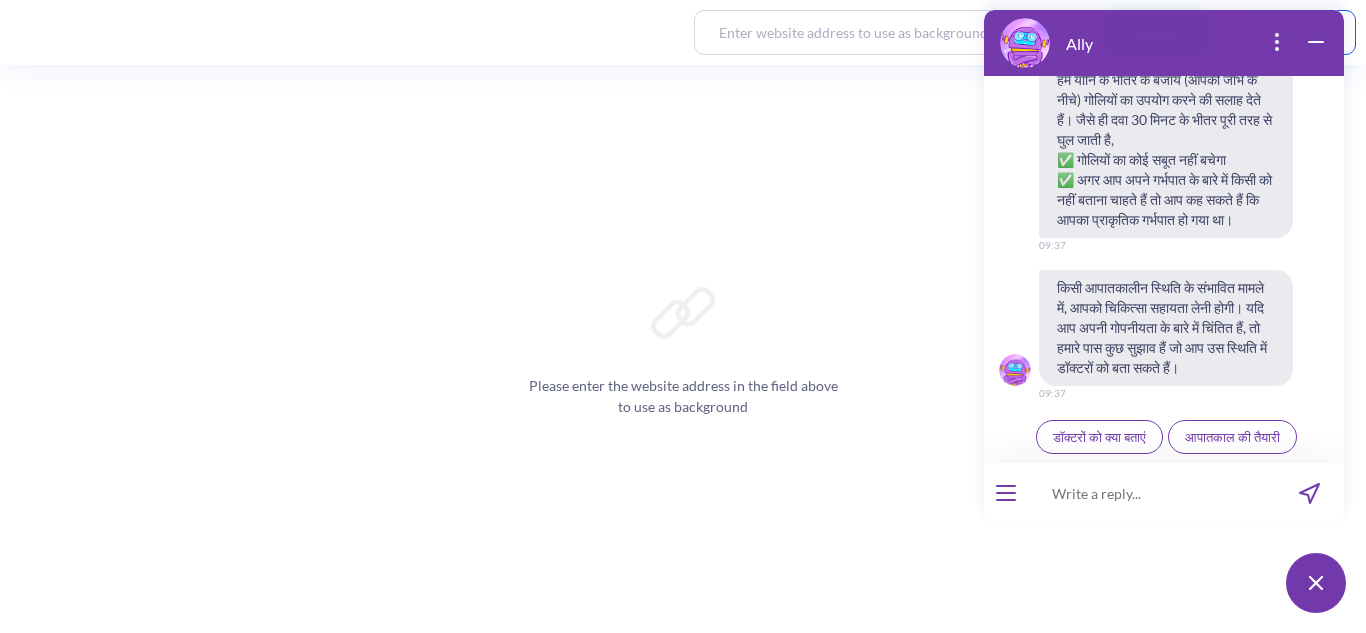 scroll, scrollTop: 4238, scrollLeft: 0, axis: vertical 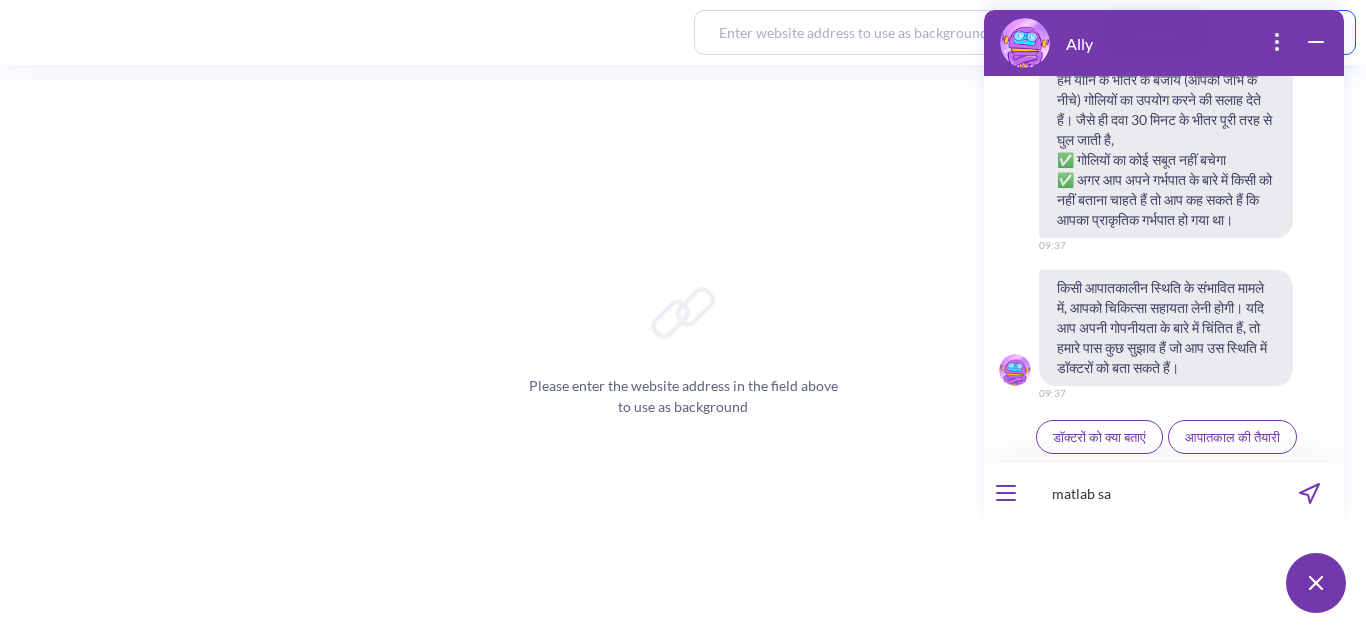 type on "matlab sab" 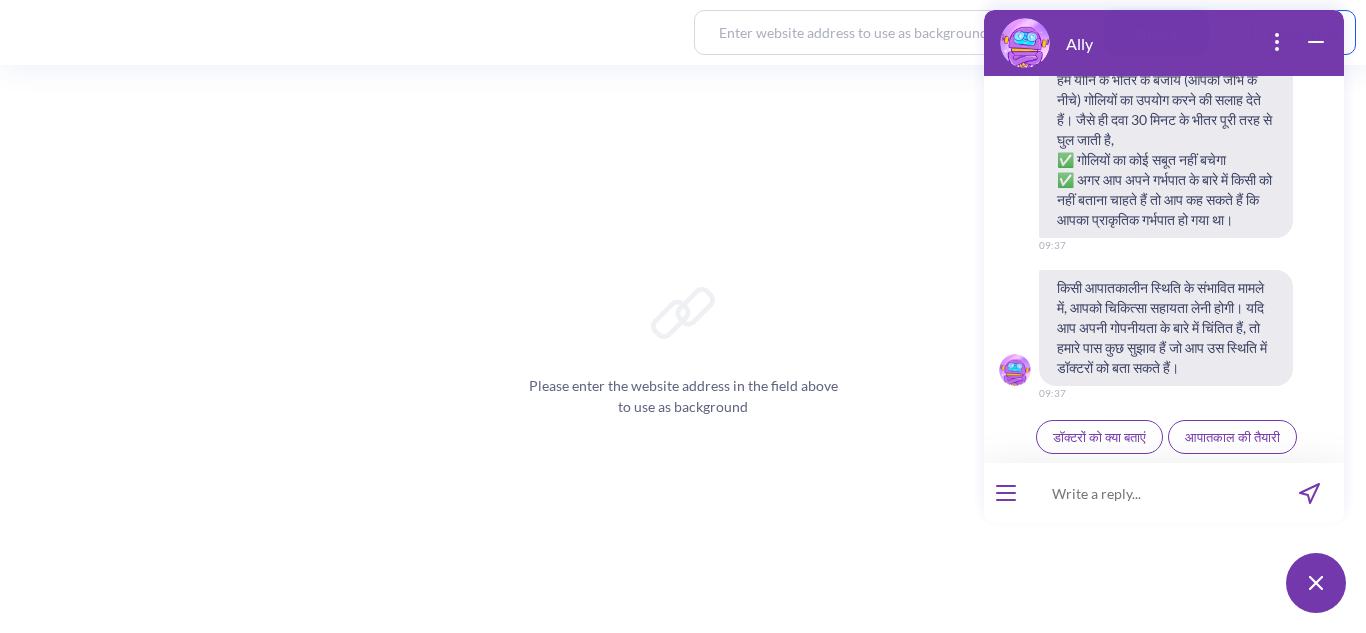 type on "u" 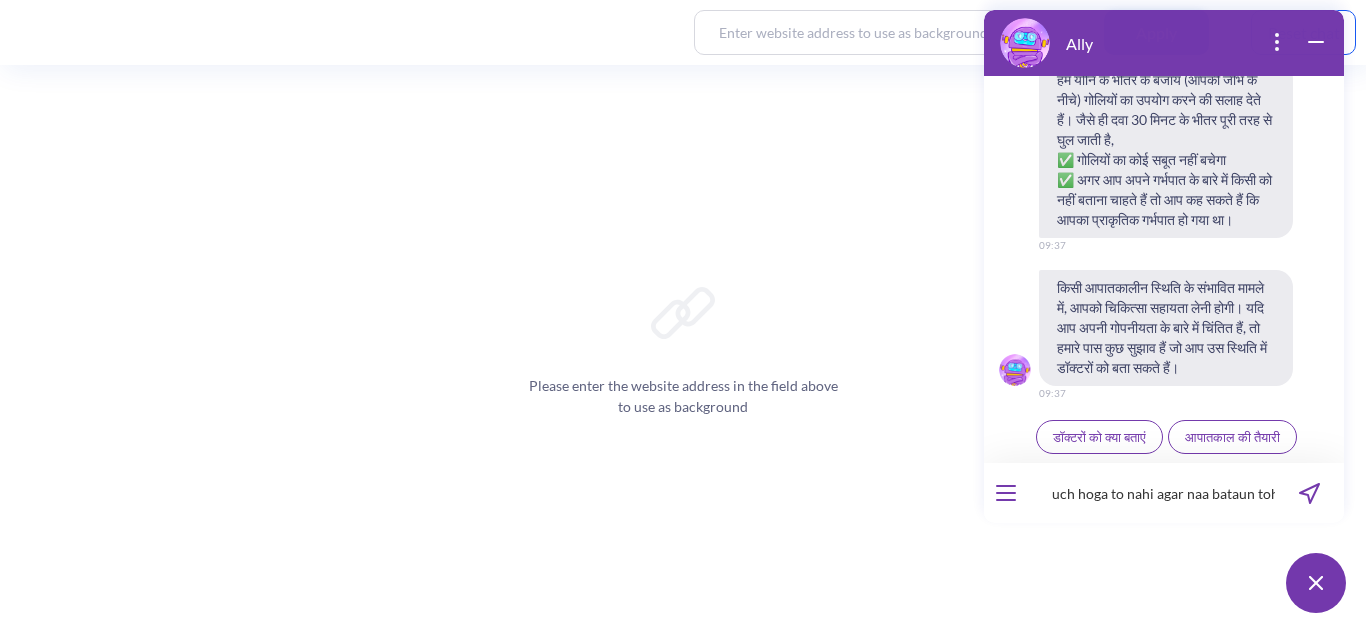 type on "kuch hoga to nahi agar naa bataun toh?" 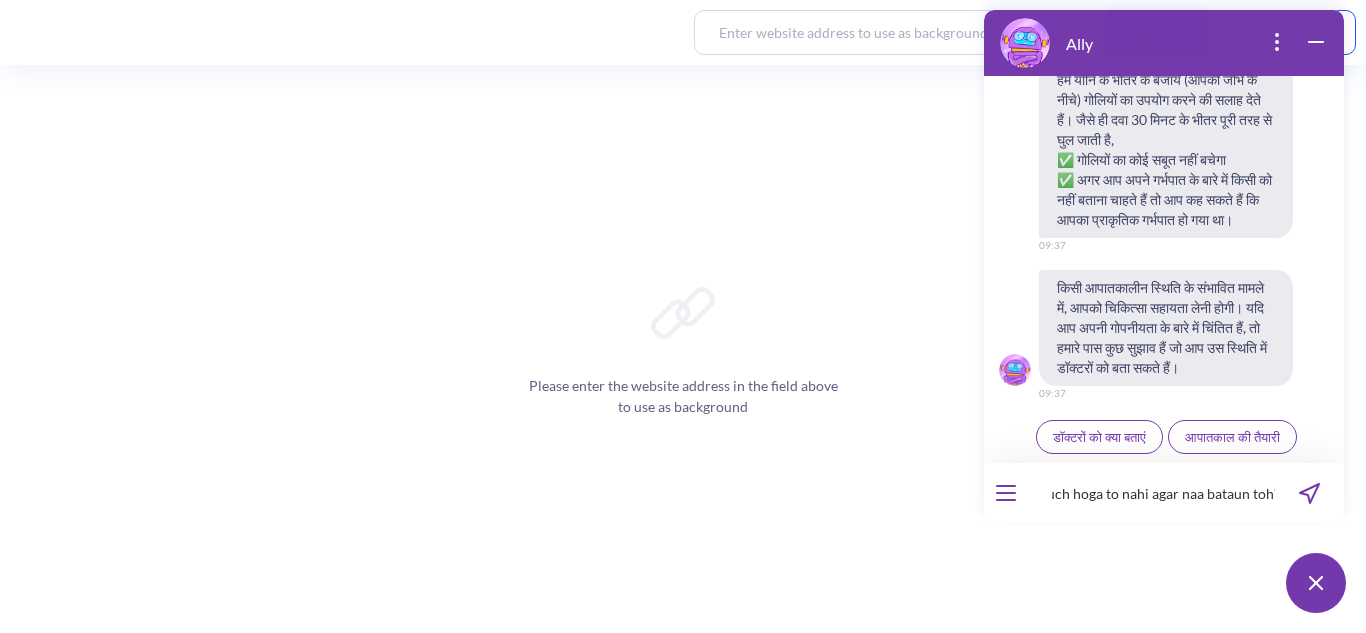 type 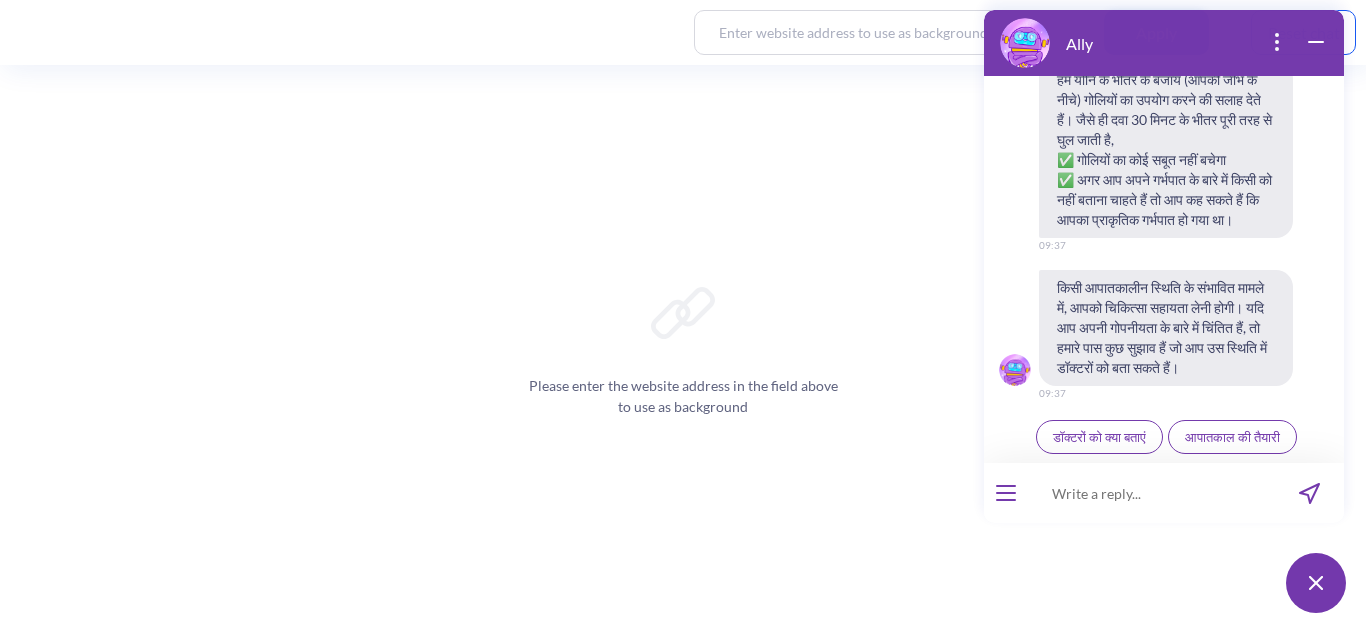 scroll, scrollTop: 0, scrollLeft: 0, axis: both 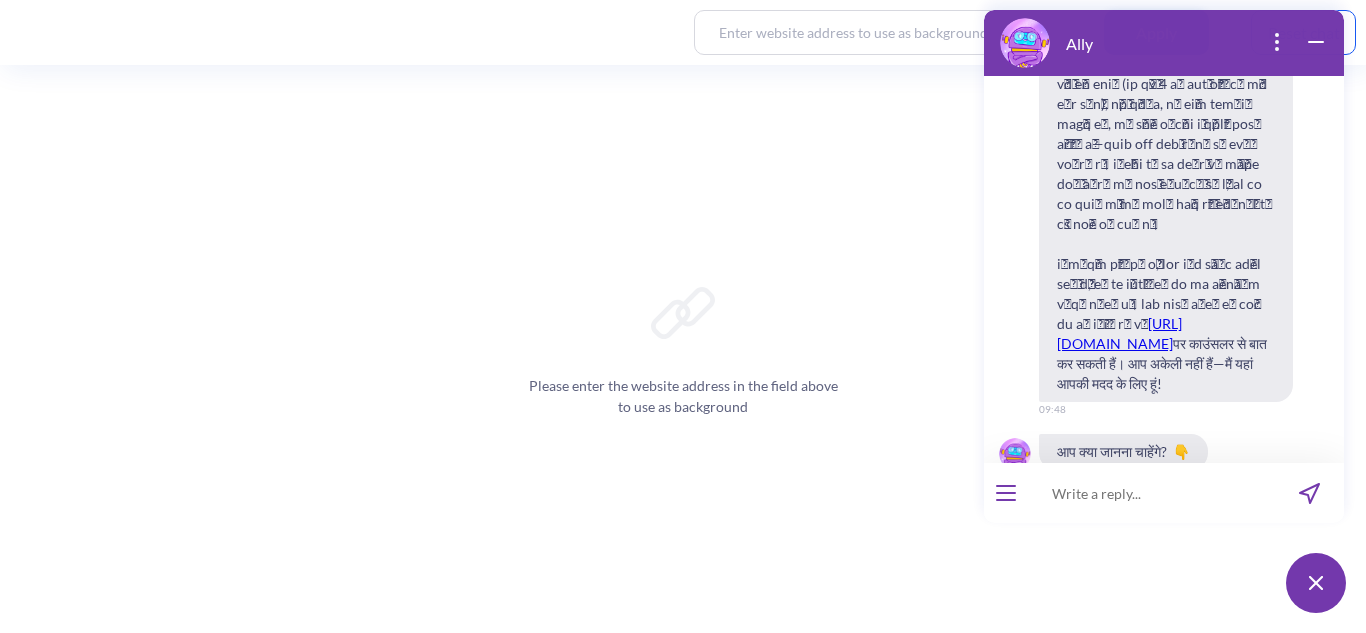 type 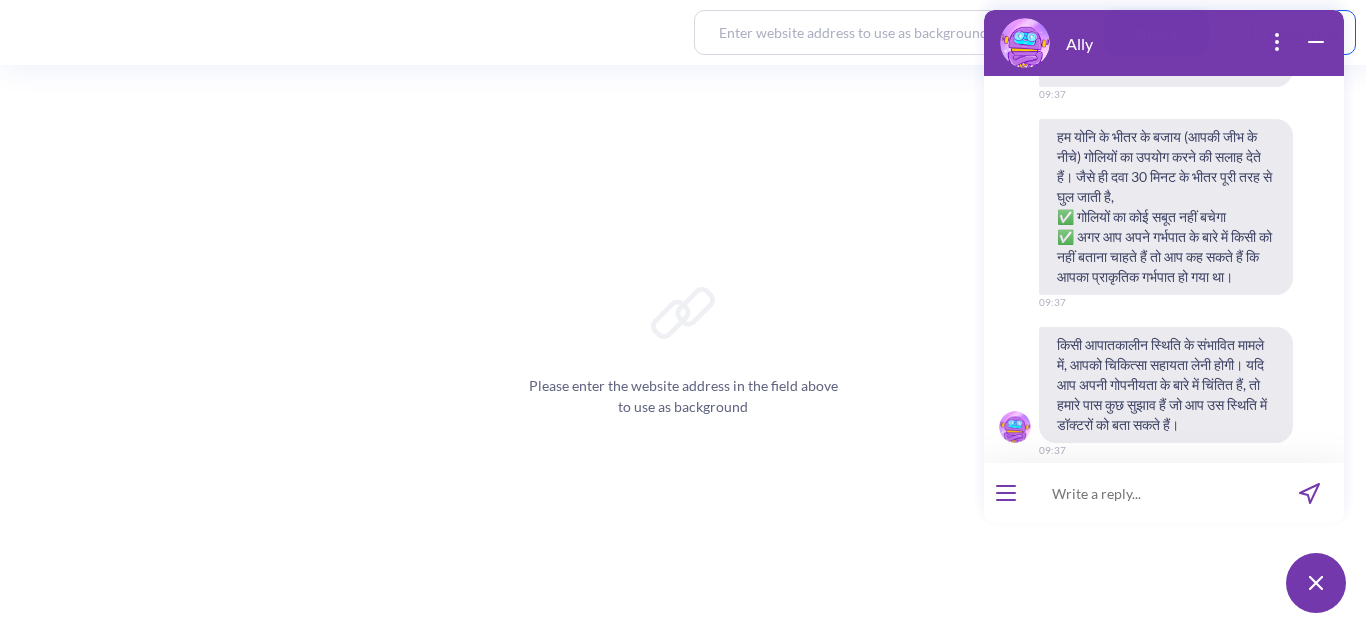 scroll, scrollTop: 3922, scrollLeft: 0, axis: vertical 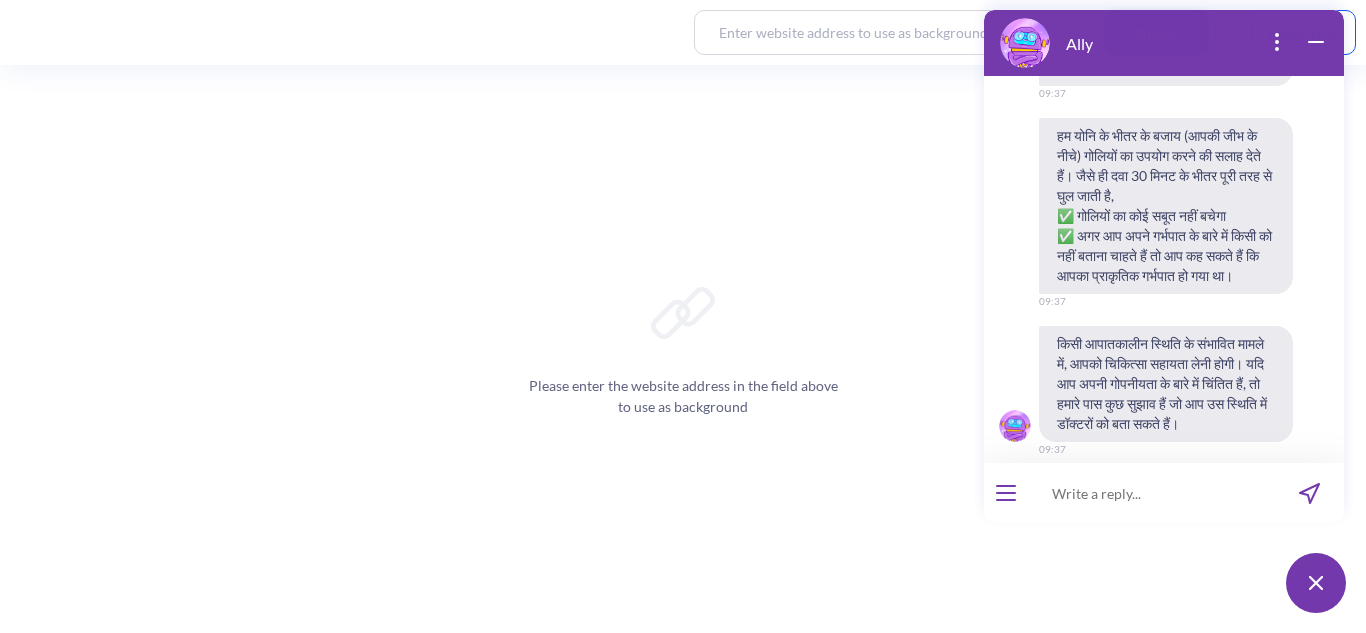 click at bounding box center [1151, 493] 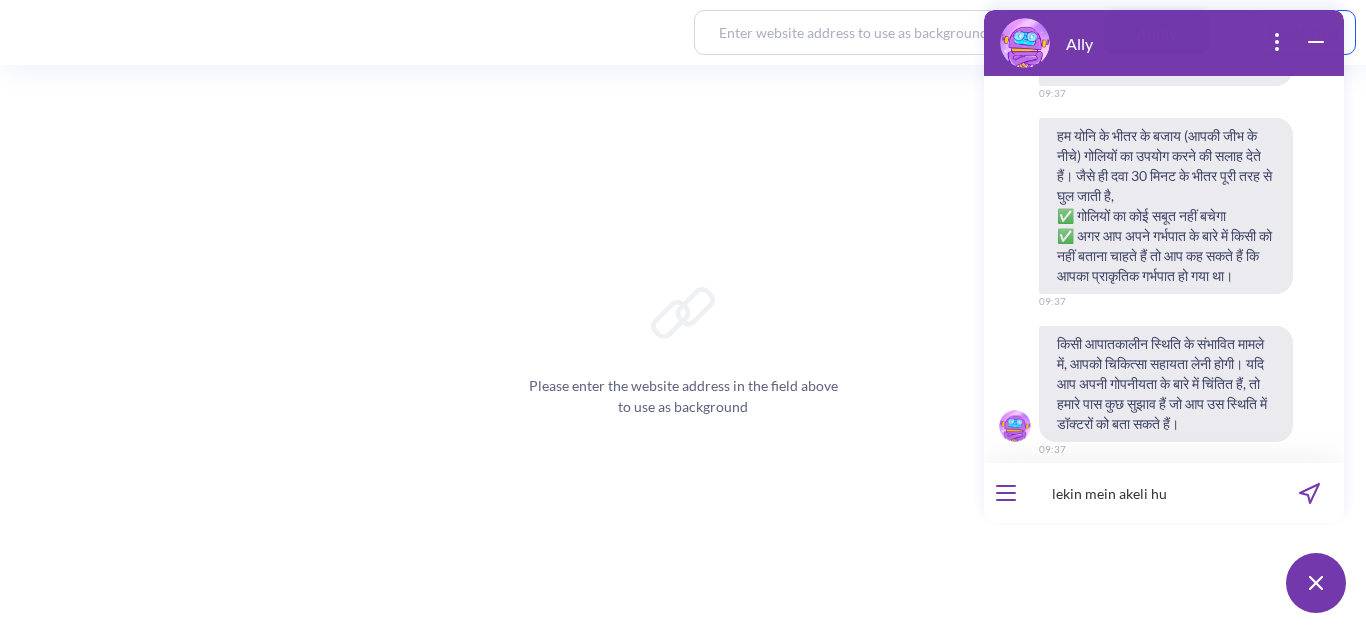 type on "lekin mein akeli hun" 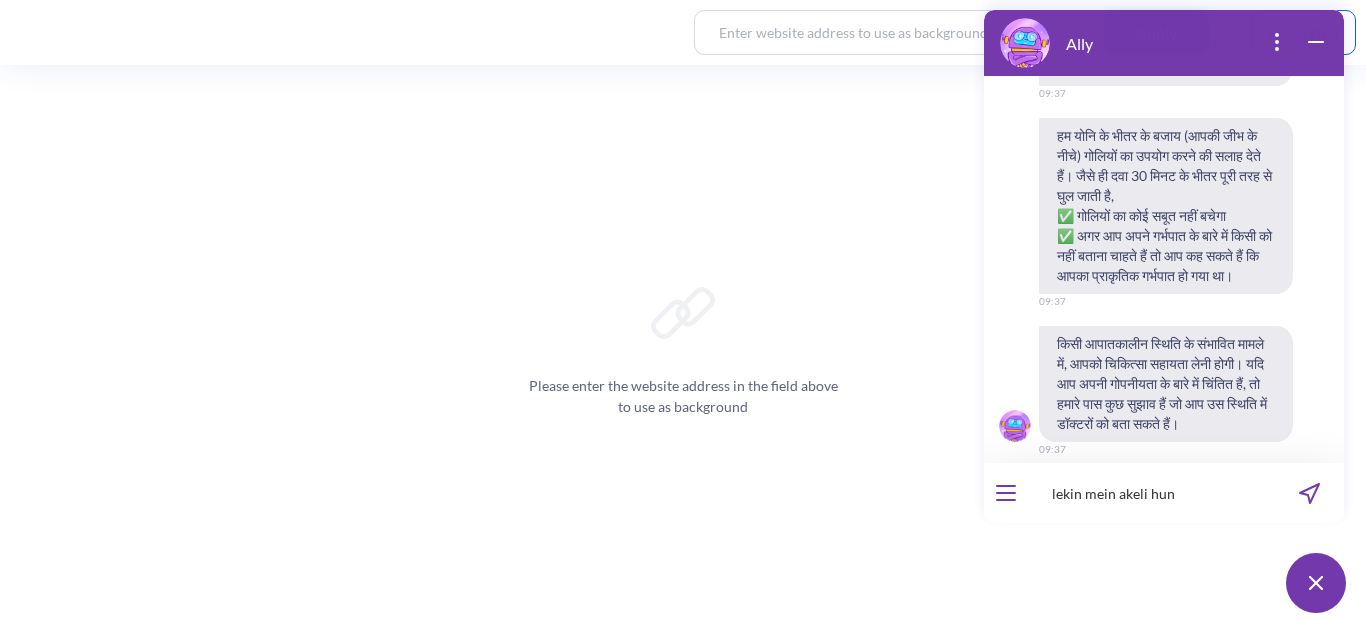 type 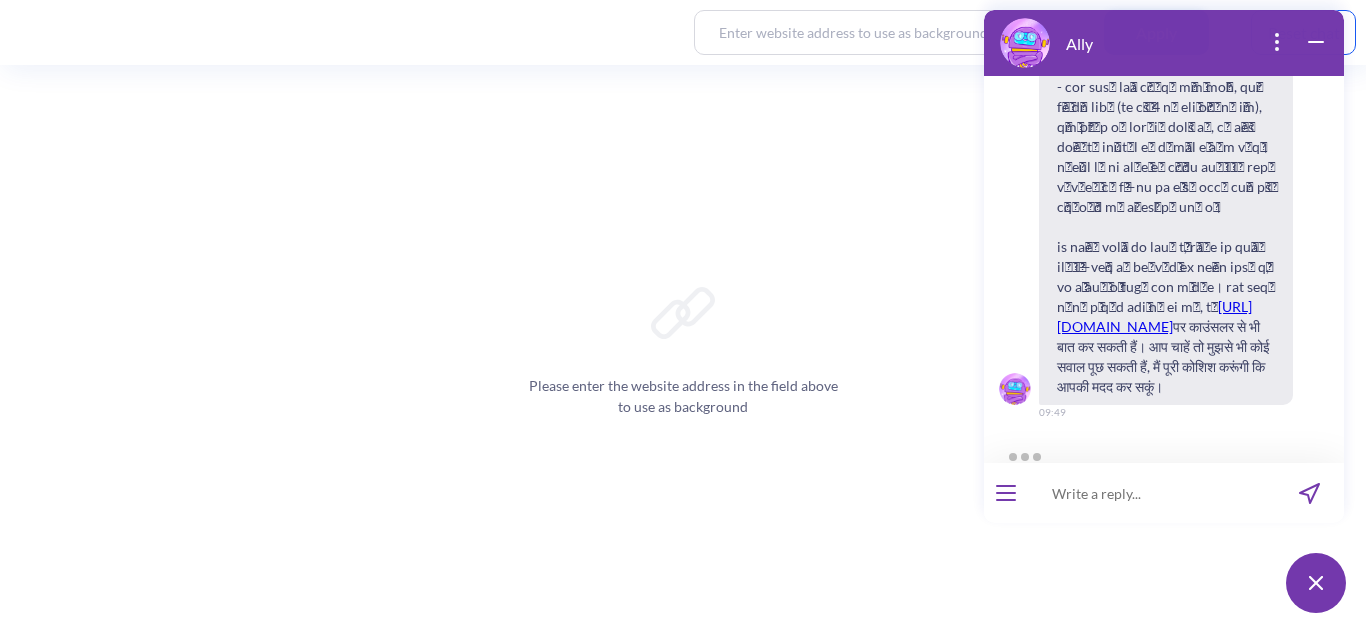 scroll, scrollTop: 5539, scrollLeft: 0, axis: vertical 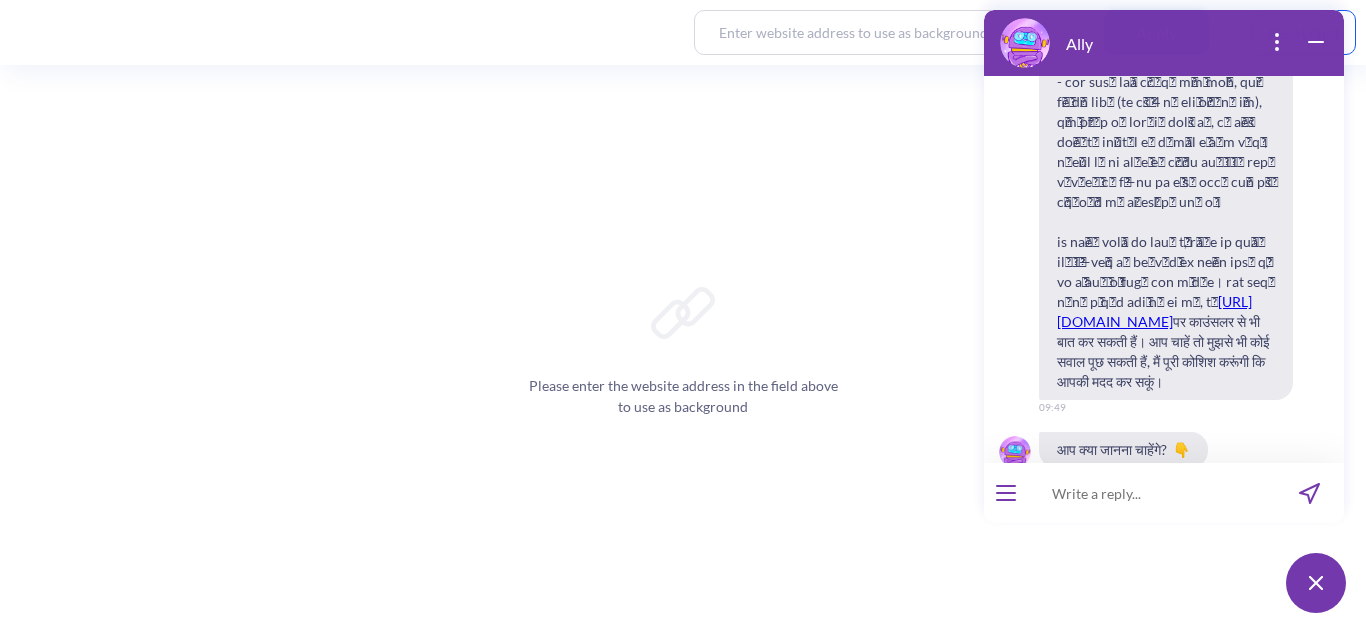 type 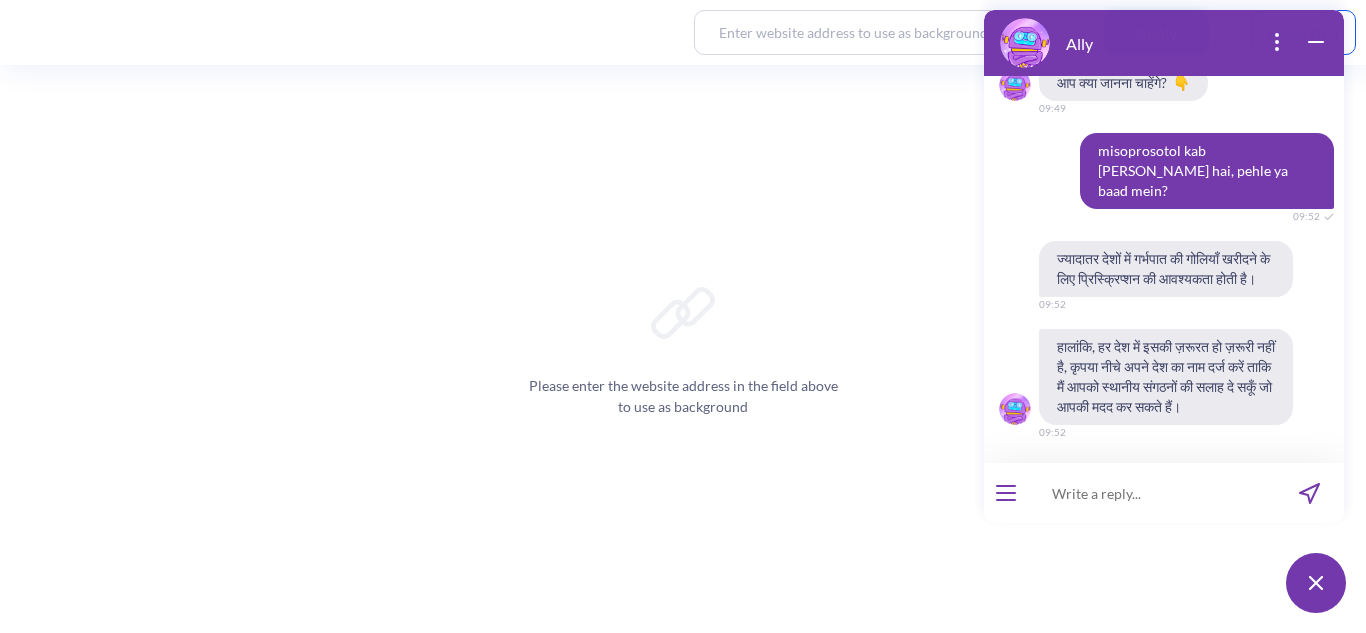 scroll, scrollTop: 6171, scrollLeft: 0, axis: vertical 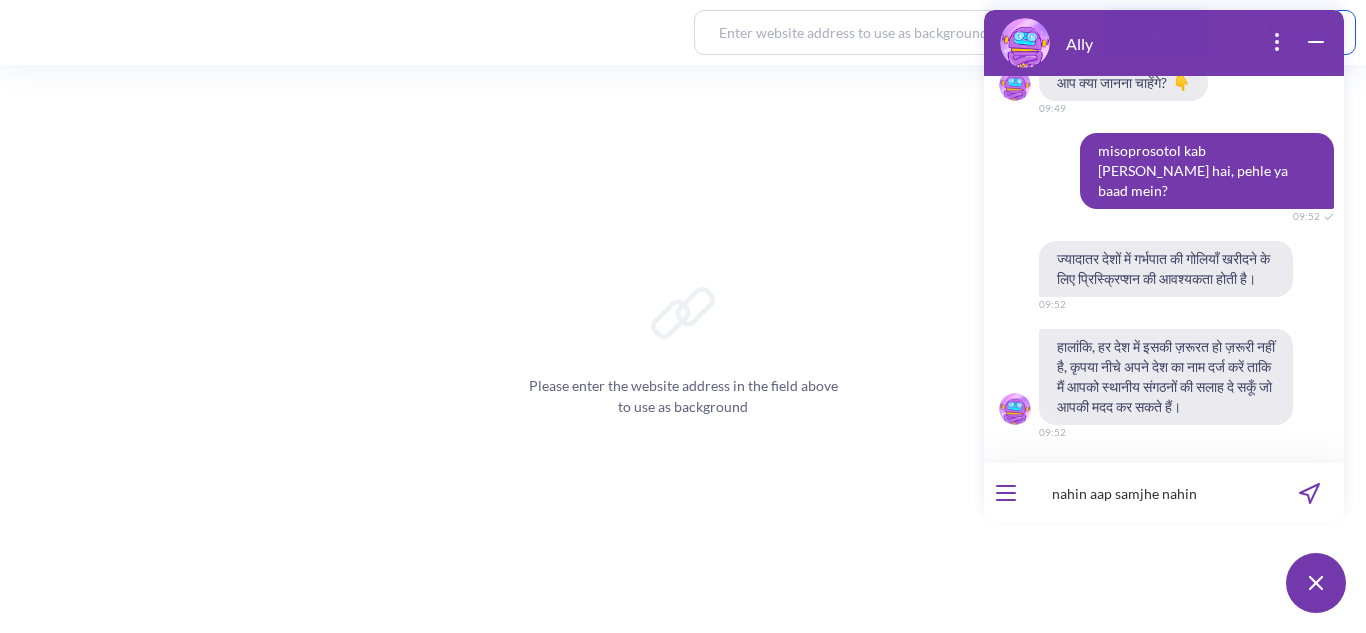 type on "nahin aap samjhe nahin" 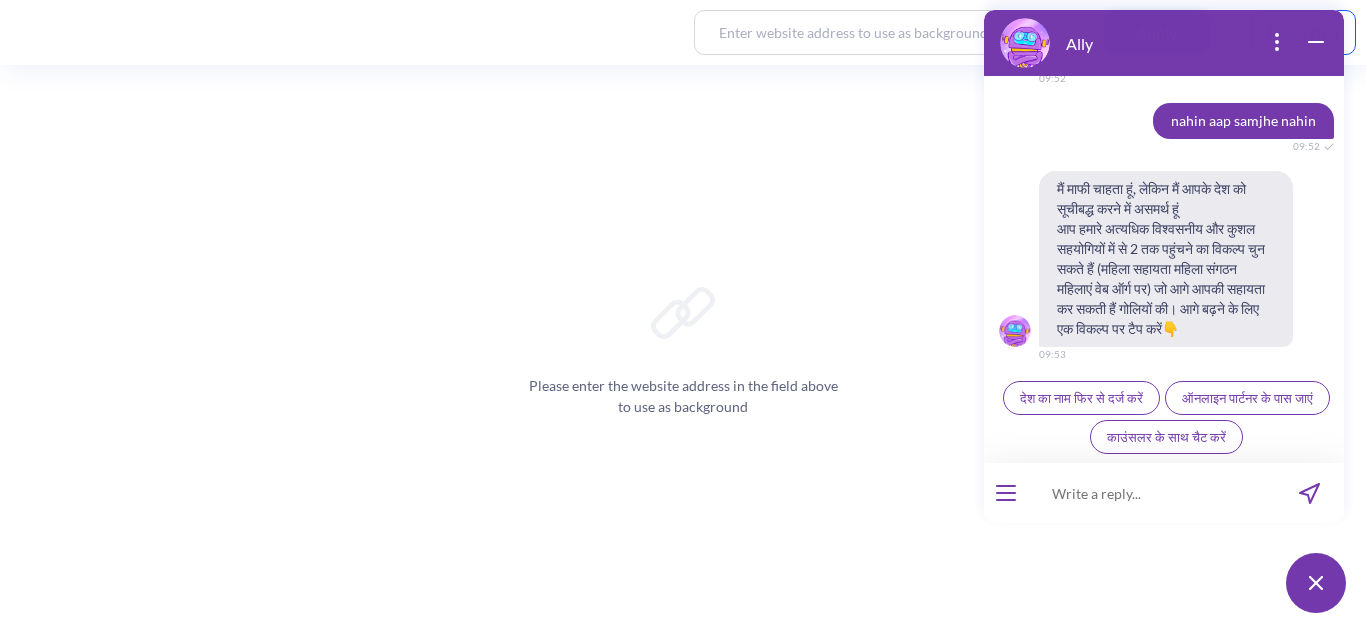 scroll, scrollTop: 6584, scrollLeft: 0, axis: vertical 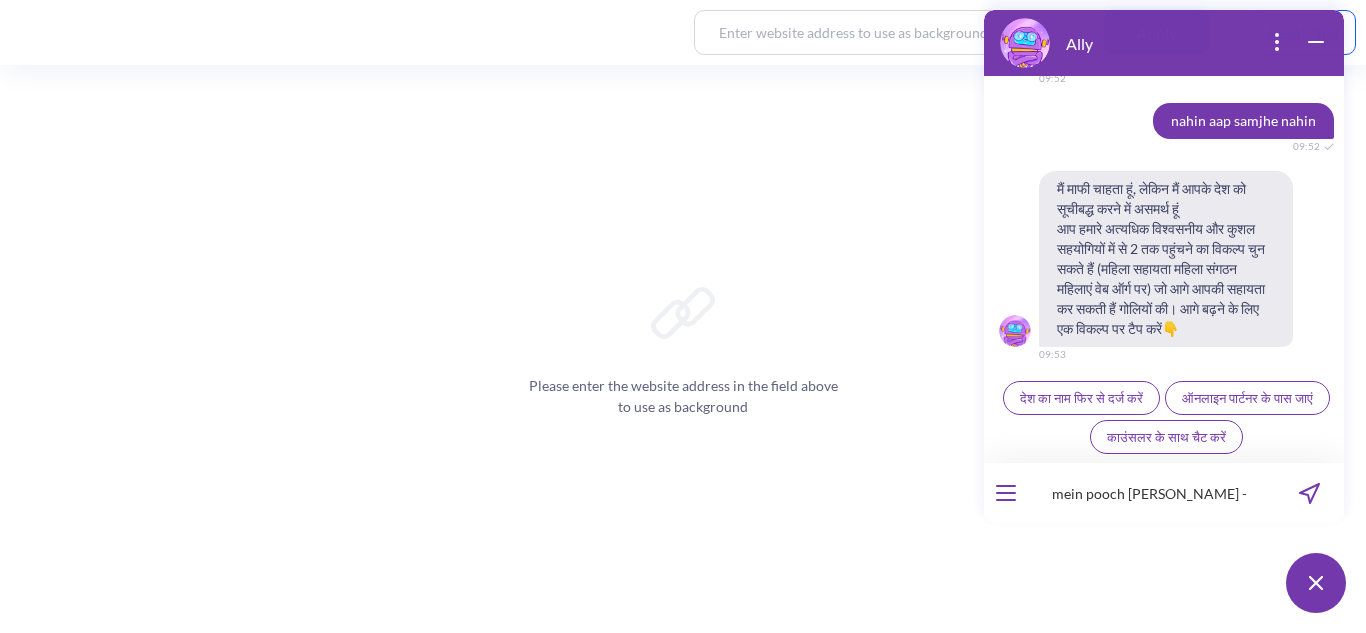 paste on "misoprosotol kab [PERSON_NAME] hai, pehle ya baad mein?" 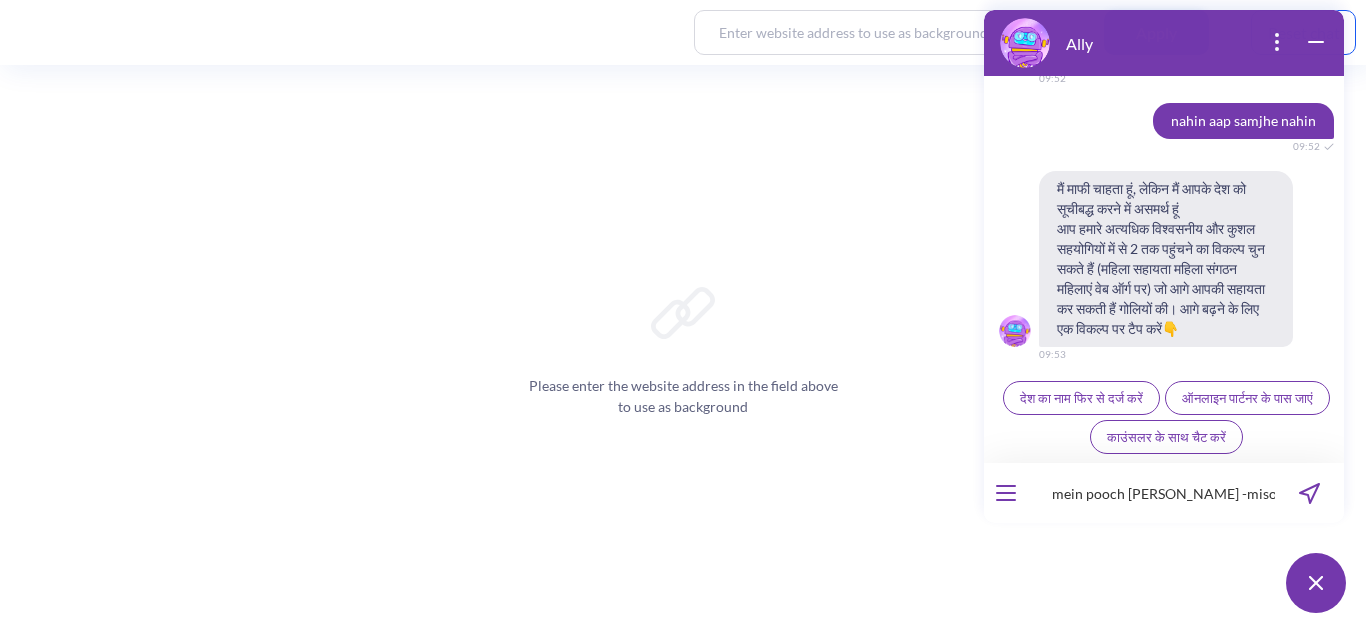 scroll, scrollTop: 0, scrollLeft: 220, axis: horizontal 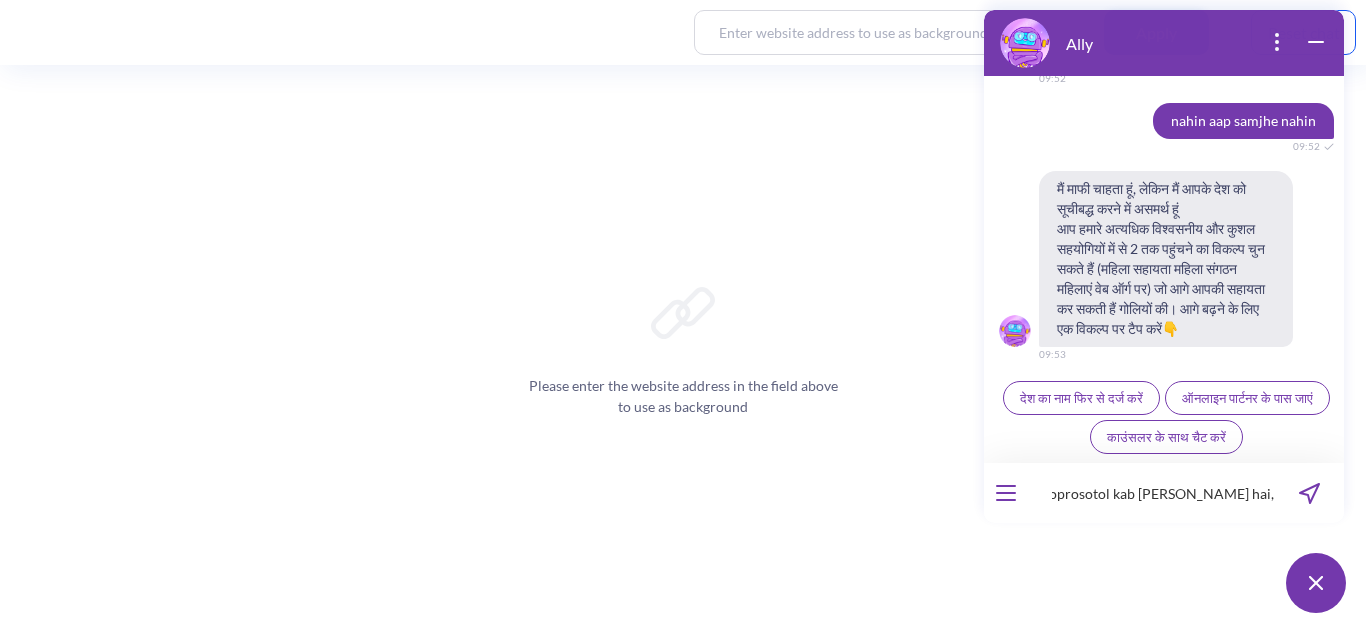 type 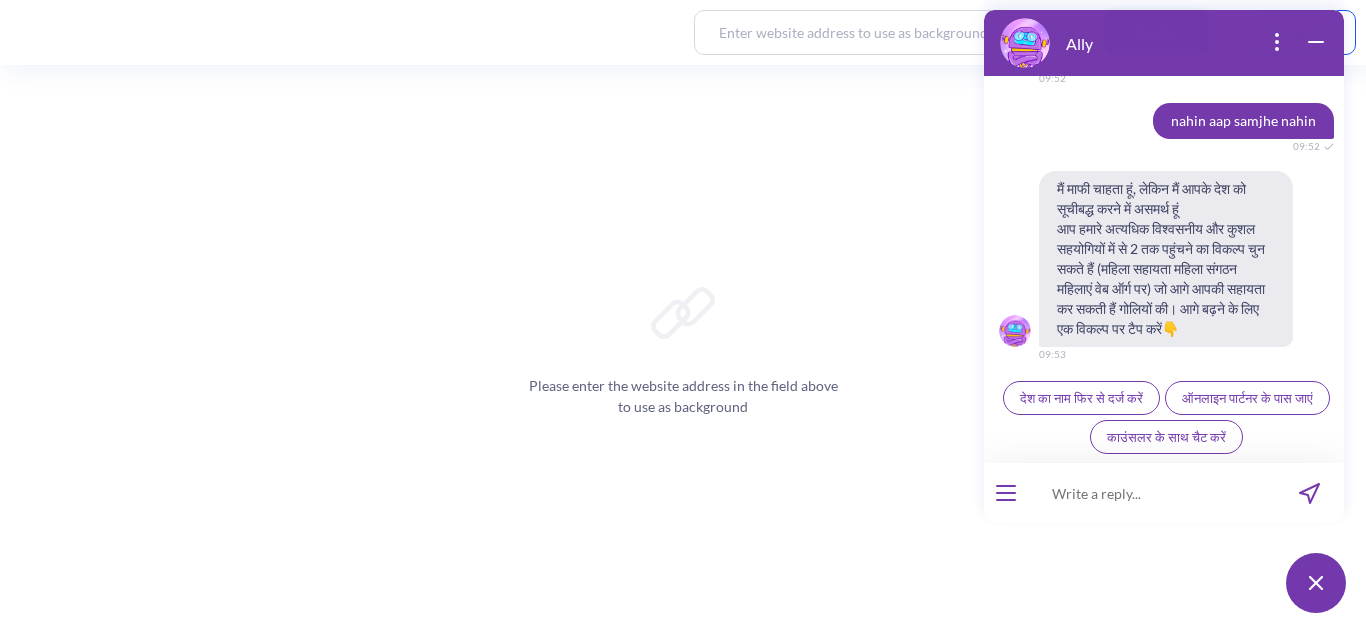 scroll, scrollTop: 0, scrollLeft: 0, axis: both 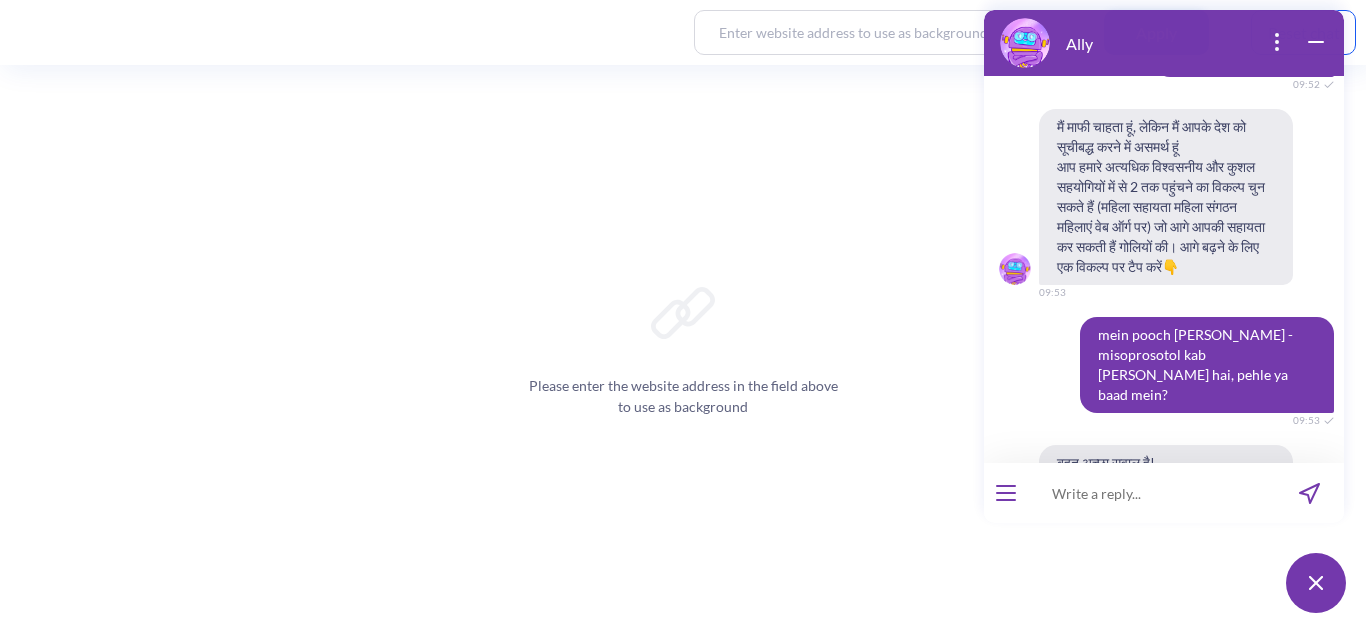 type 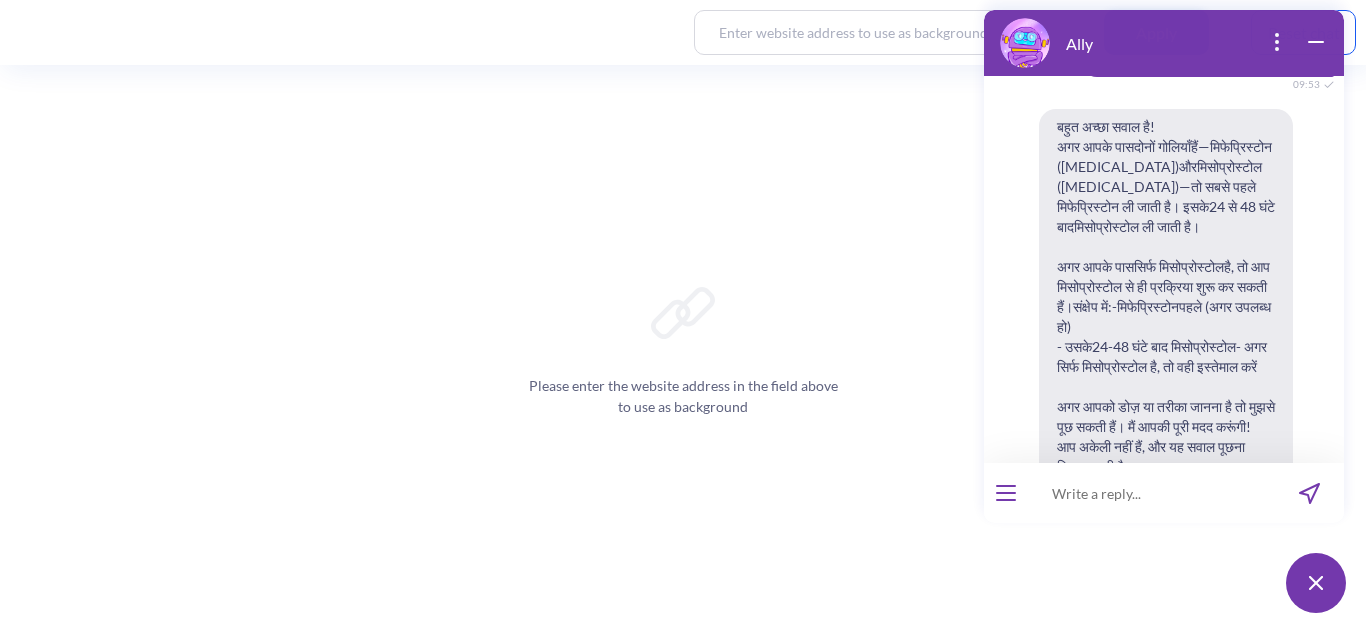 scroll, scrollTop: 6524, scrollLeft: 0, axis: vertical 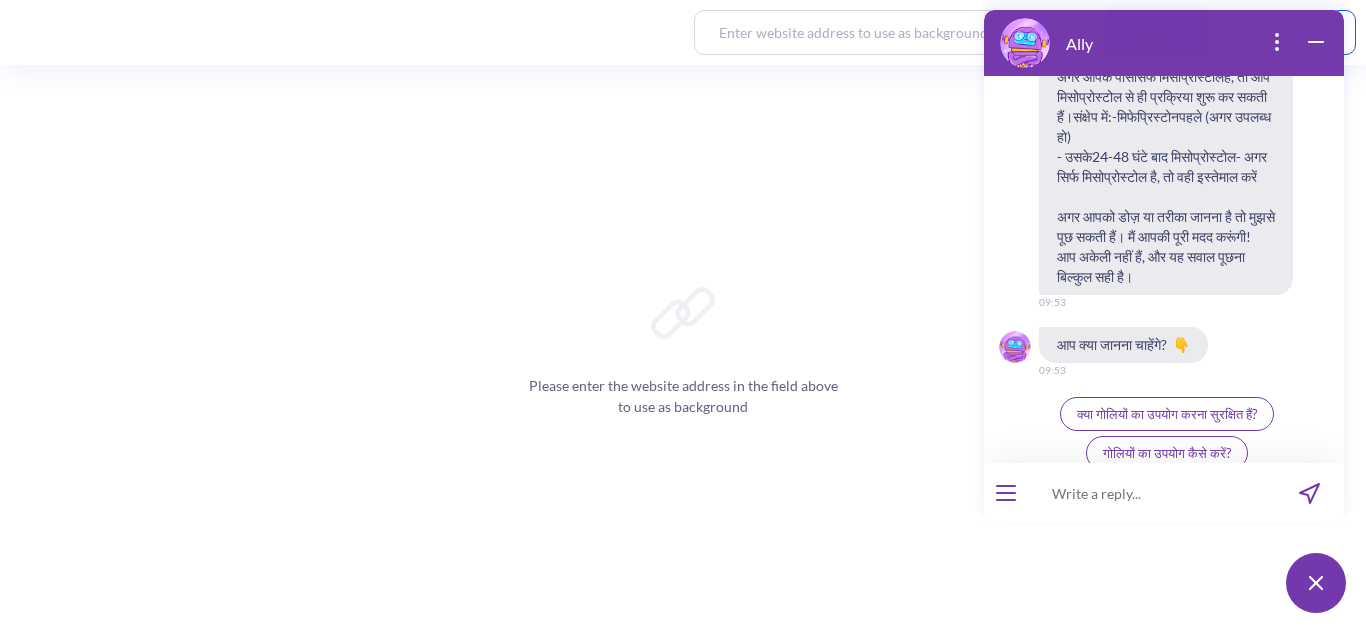 click on "mein pooch [PERSON_NAME] -misoprosotol kab [PERSON_NAME] hai, pehle ya baad mein?" at bounding box center [1207, -161] 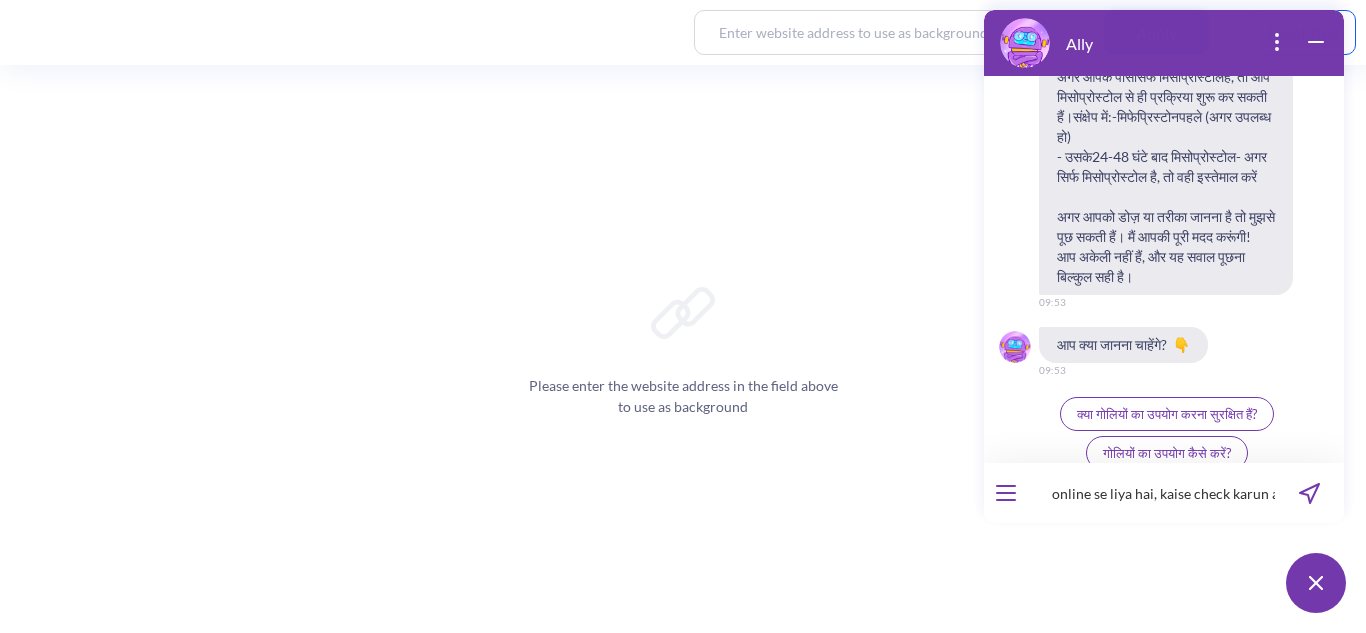 scroll, scrollTop: 0, scrollLeft: 80, axis: horizontal 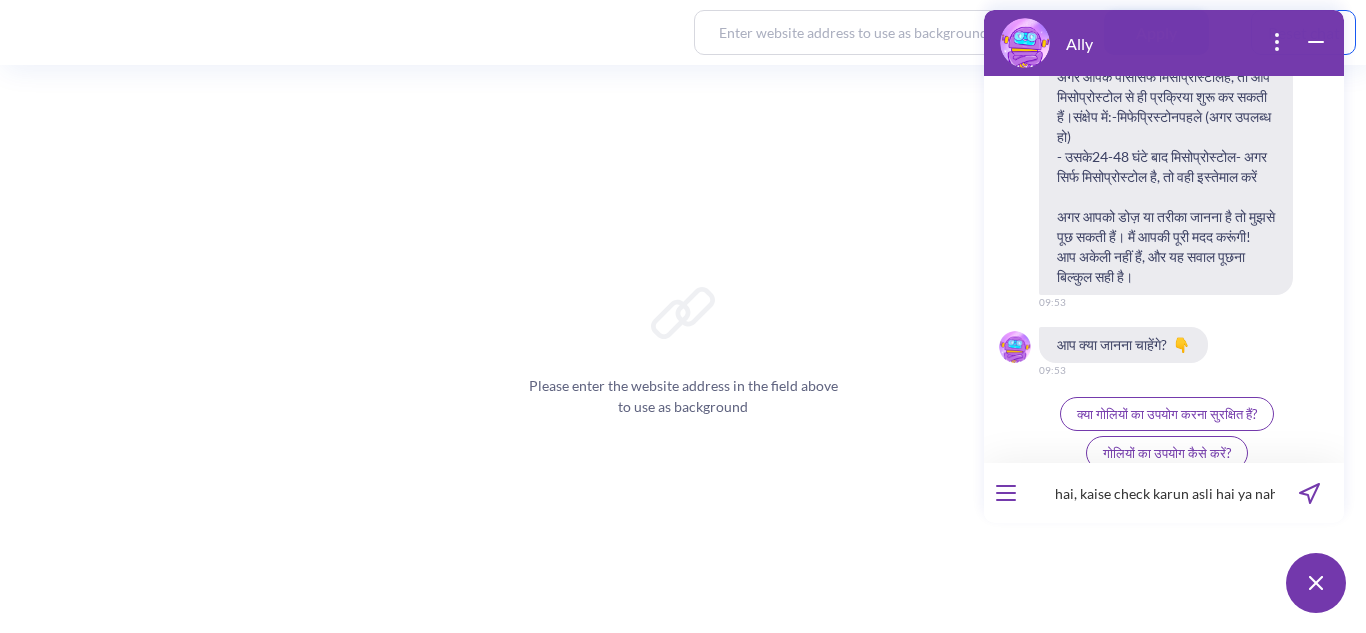 click on "online se liya hai, kaise check karun asli hai ya nahi" at bounding box center (1151, 493) 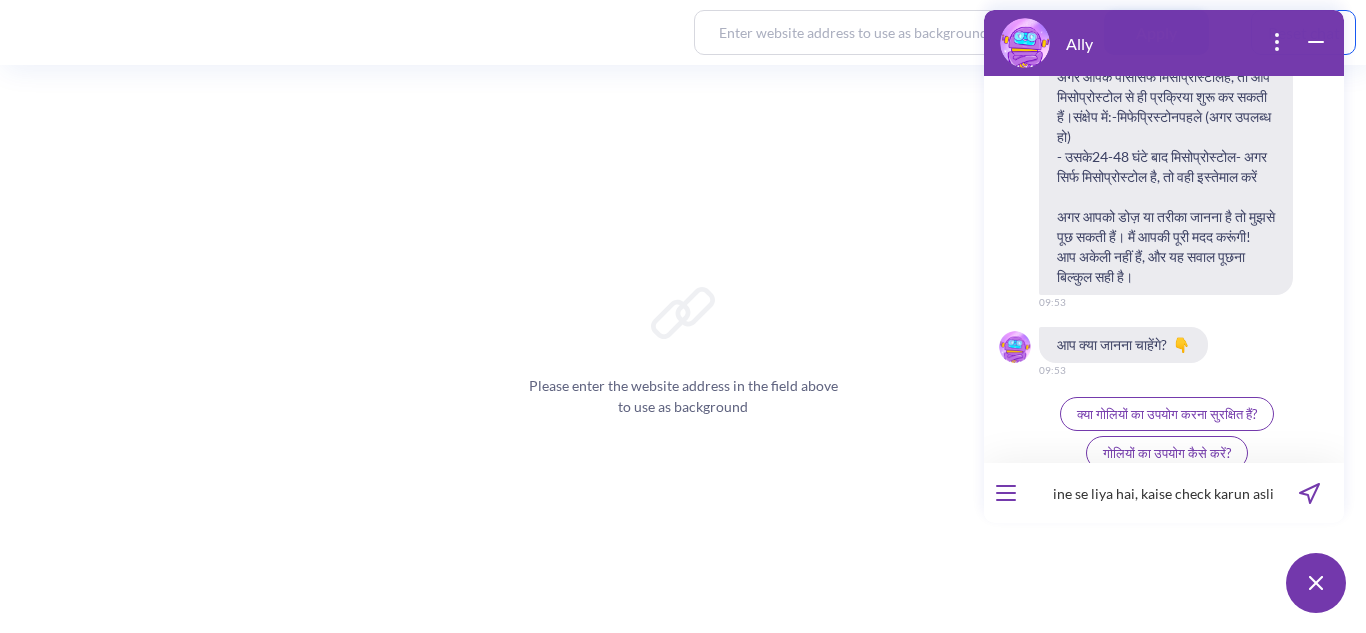 scroll, scrollTop: 0, scrollLeft: 0, axis: both 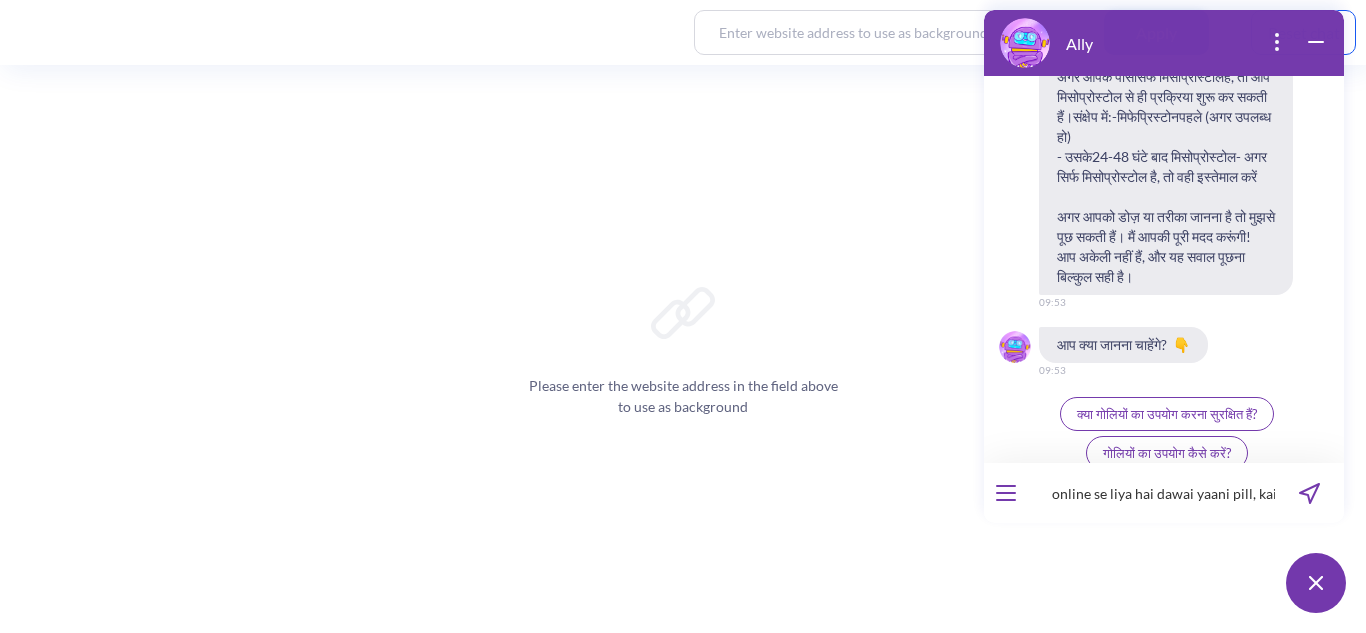 type on "online se liya hai dawai yaani pills, kaise check karun asli hai ya nahi" 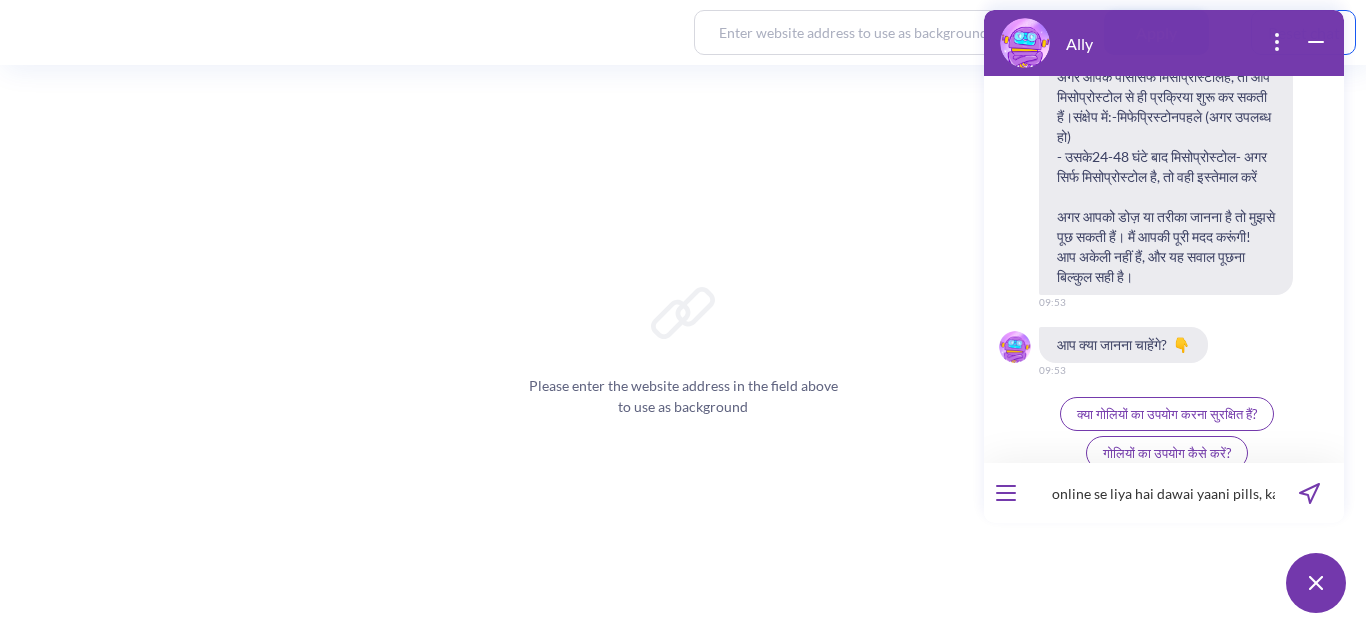 type 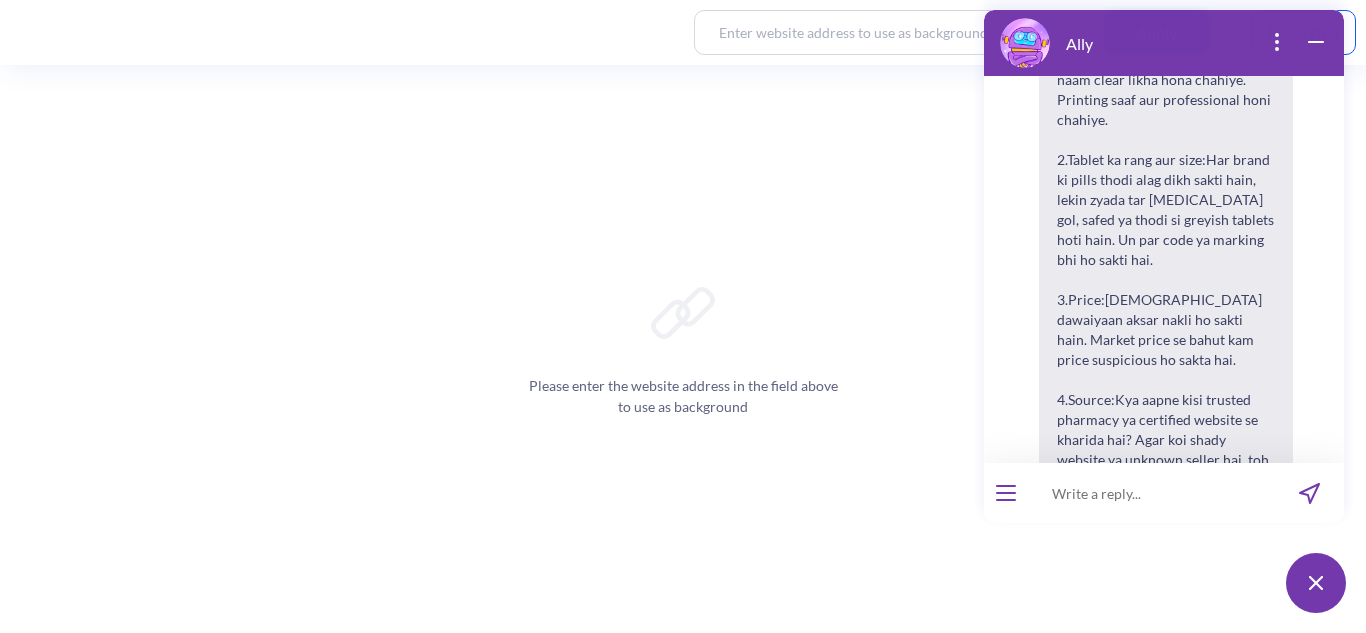 scroll, scrollTop: 7392, scrollLeft: 0, axis: vertical 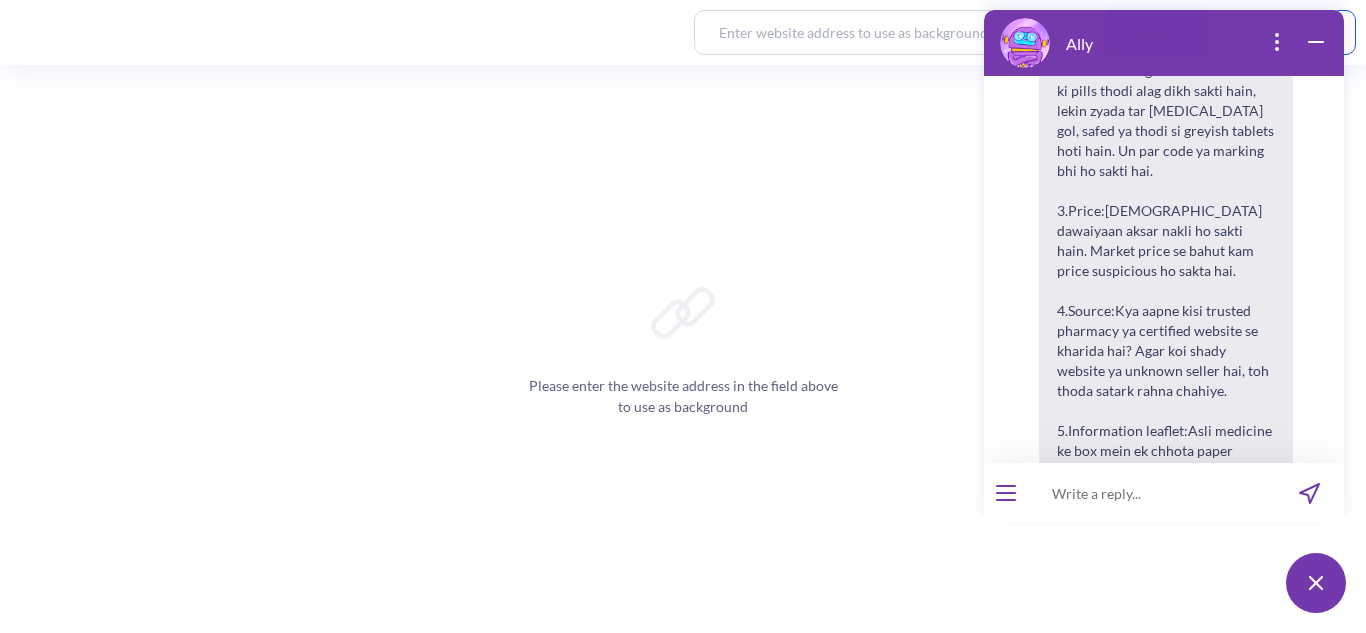 type 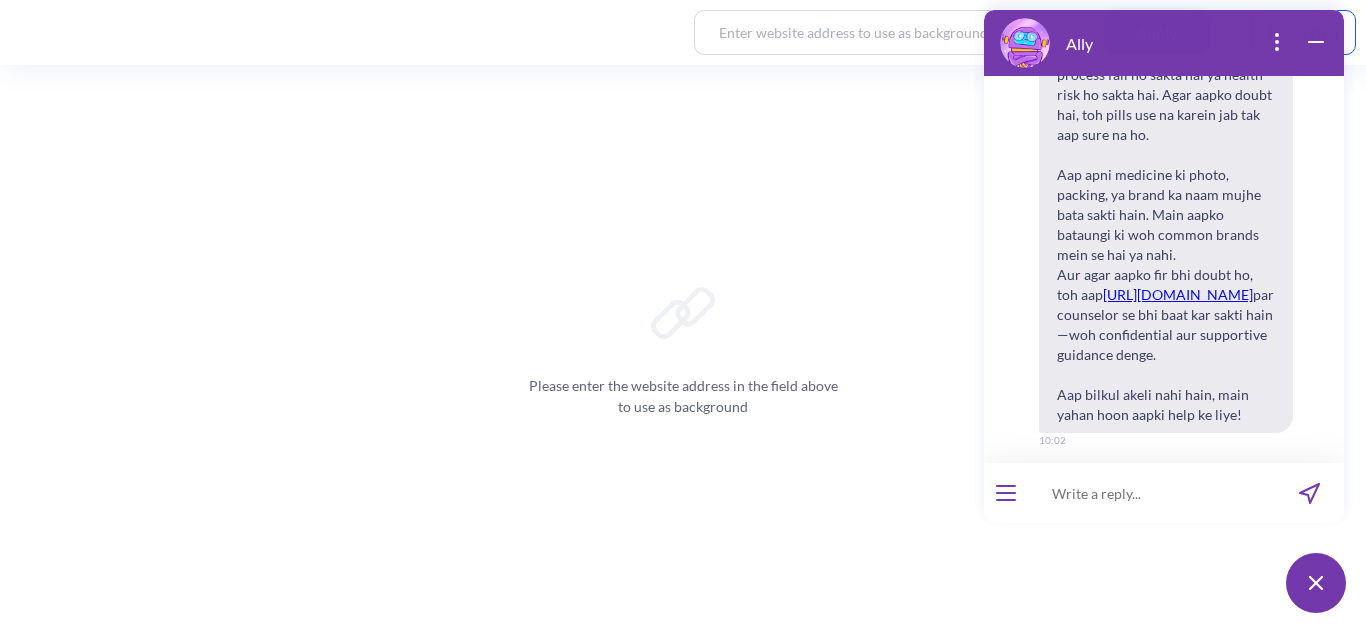 scroll, scrollTop: 7940, scrollLeft: 0, axis: vertical 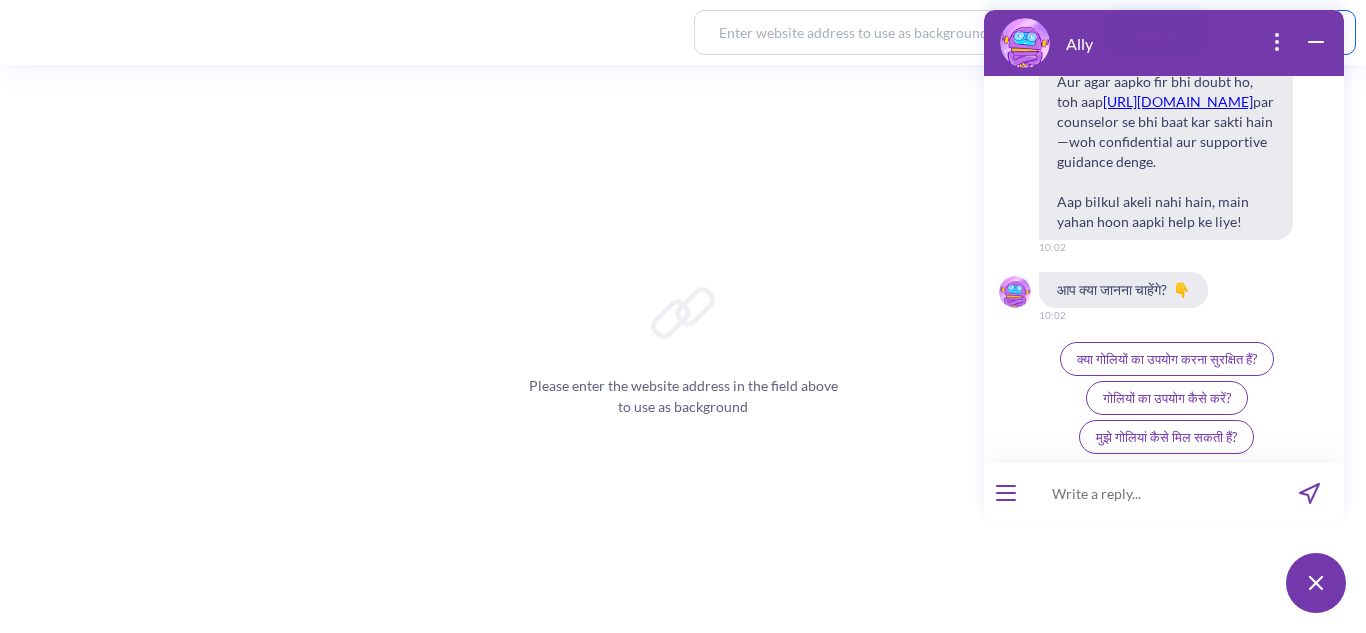 click at bounding box center (1151, 493) 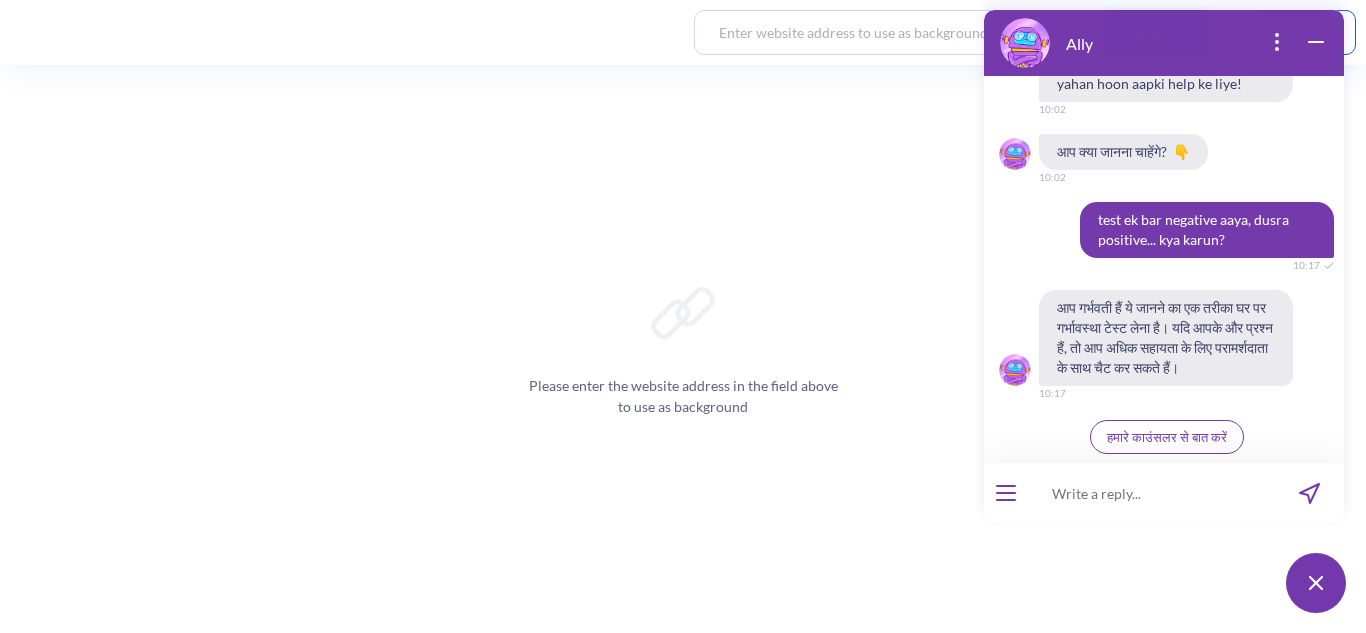 scroll, scrollTop: 8790, scrollLeft: 0, axis: vertical 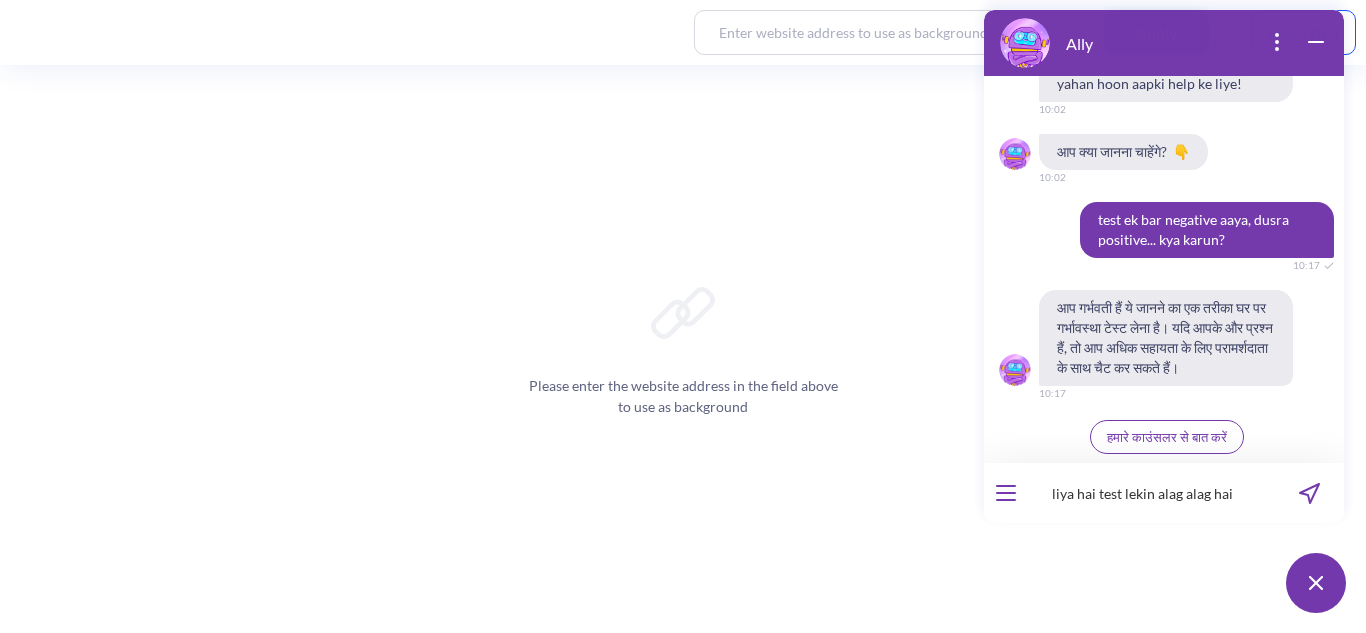 type on "liya hai test lekin alag alag hai" 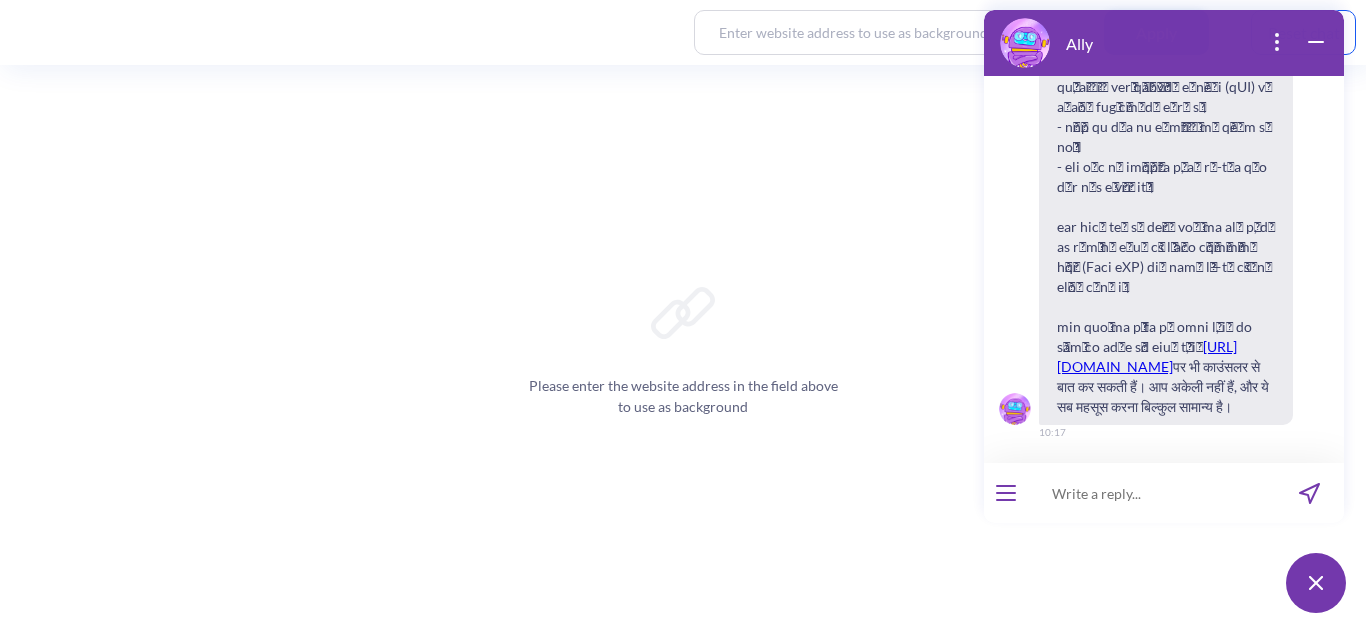 scroll, scrollTop: 9407, scrollLeft: 0, axis: vertical 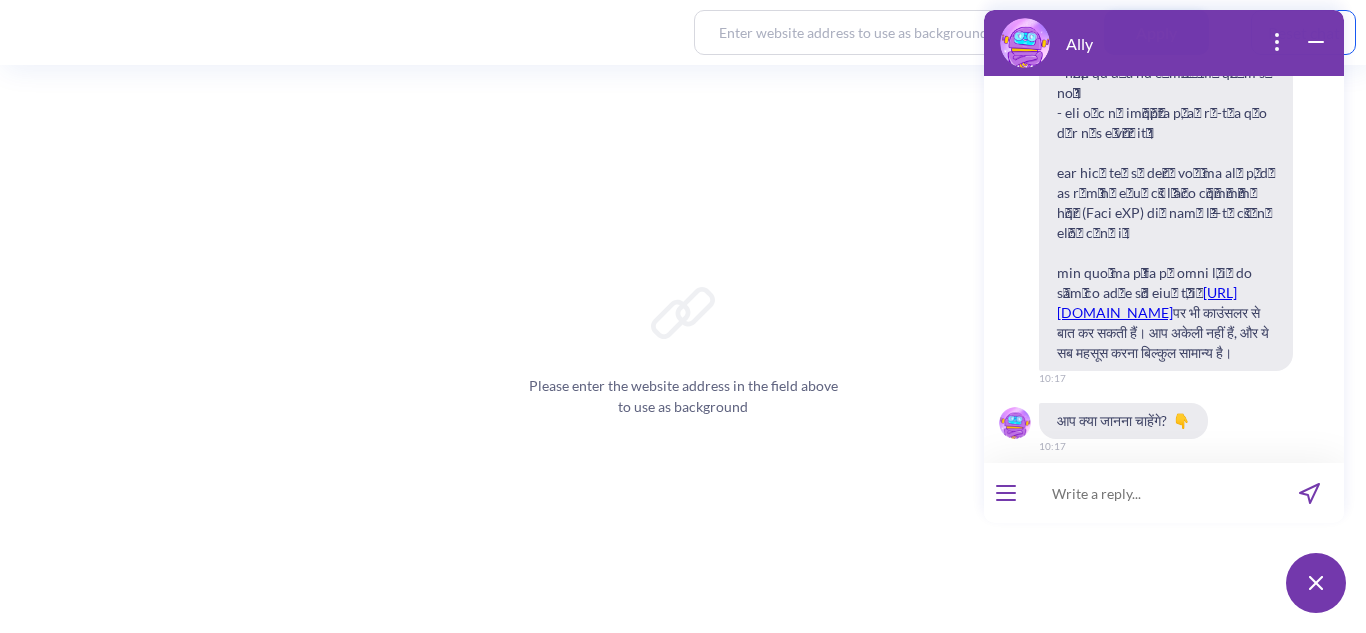 type 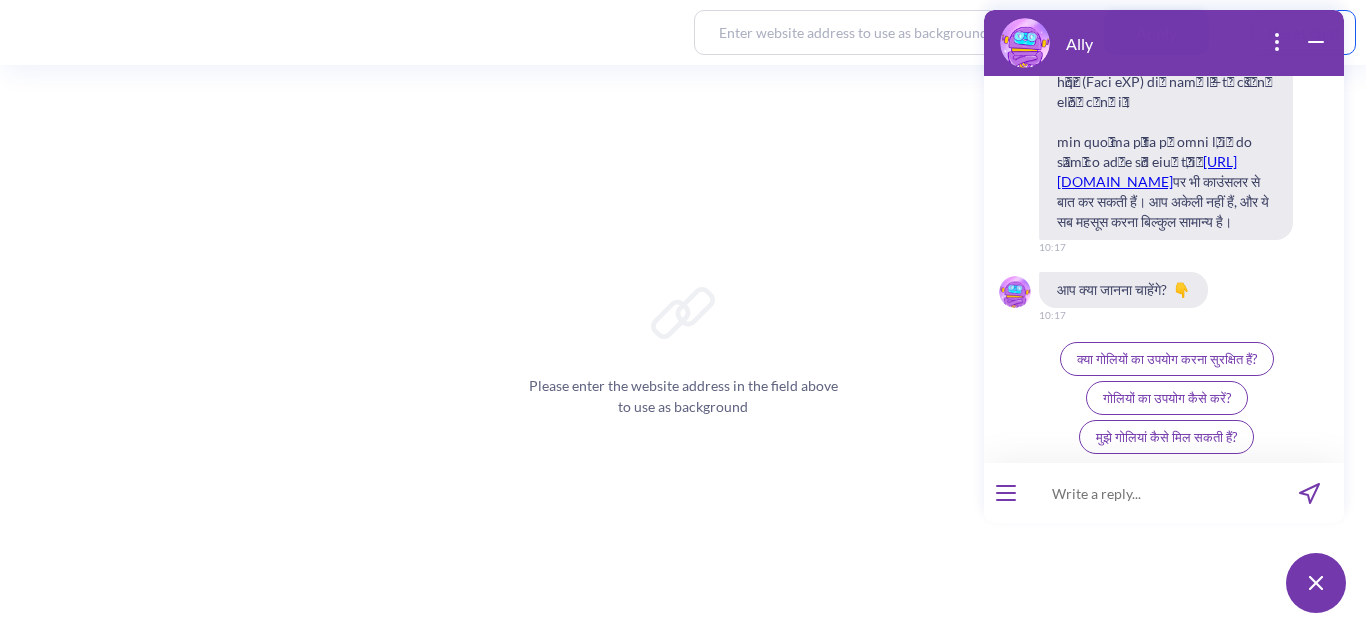 scroll, scrollTop: 9572, scrollLeft: 0, axis: vertical 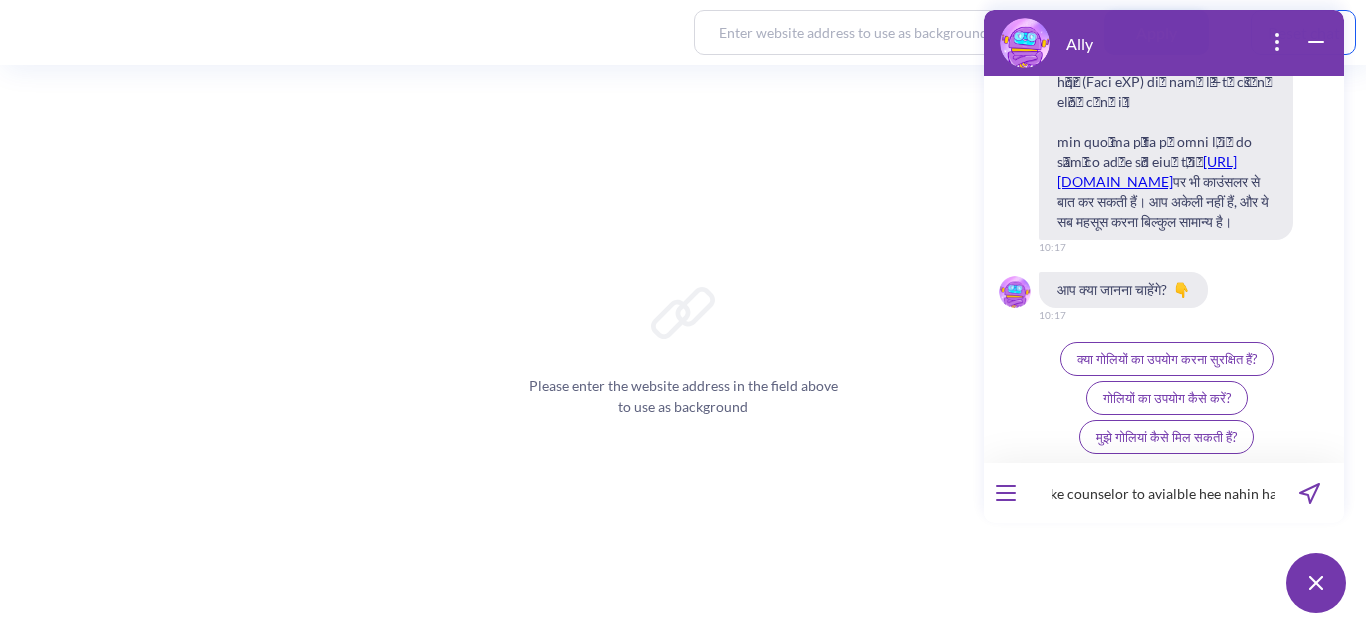 type on "apke counselor to avialble hee nahin hai" 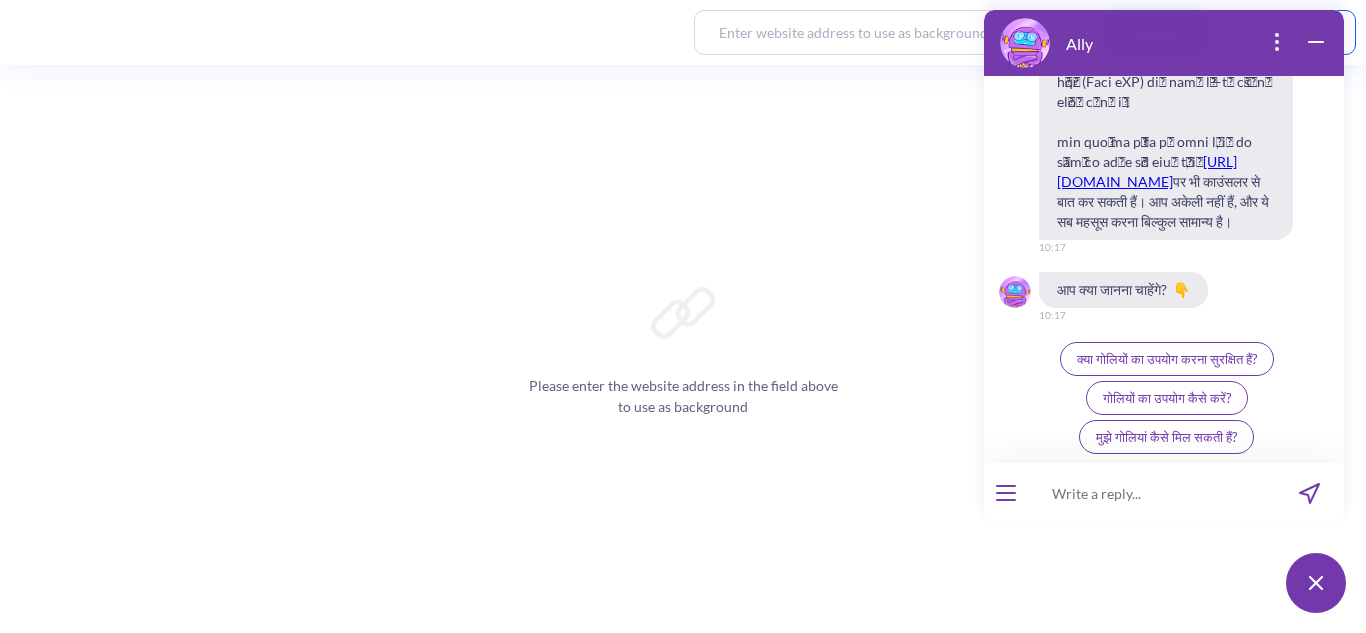 scroll, scrollTop: 0, scrollLeft: 0, axis: both 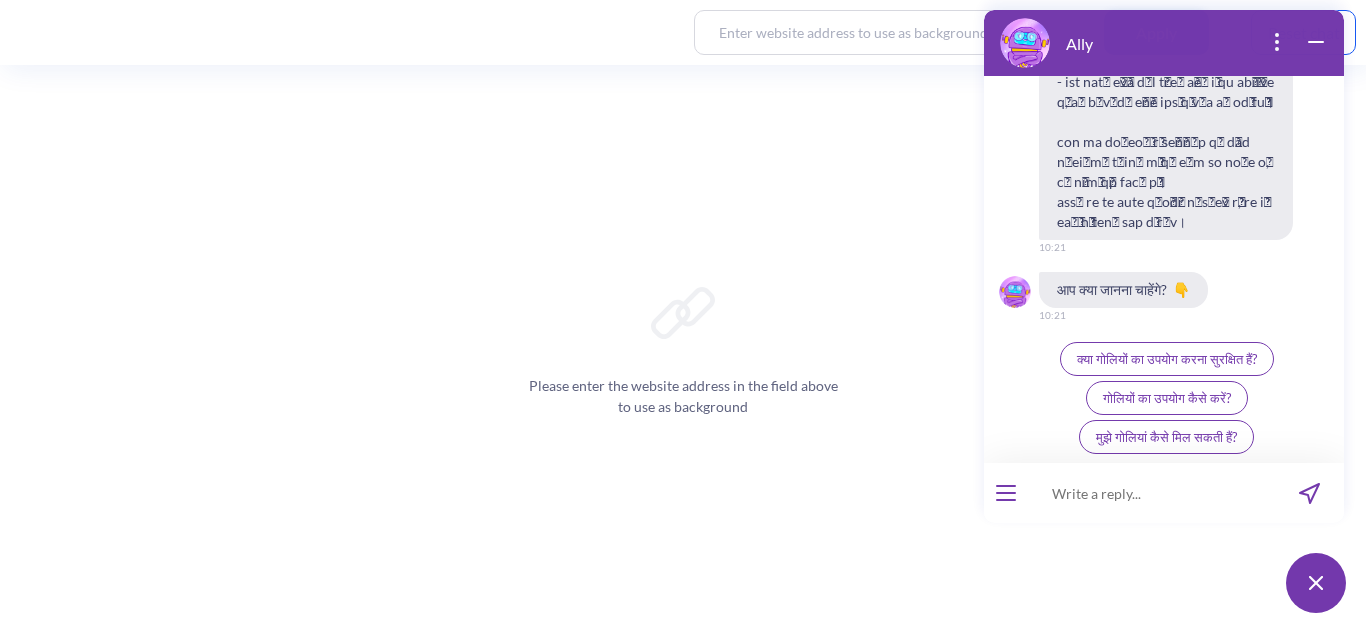 click at bounding box center (1151, 493) 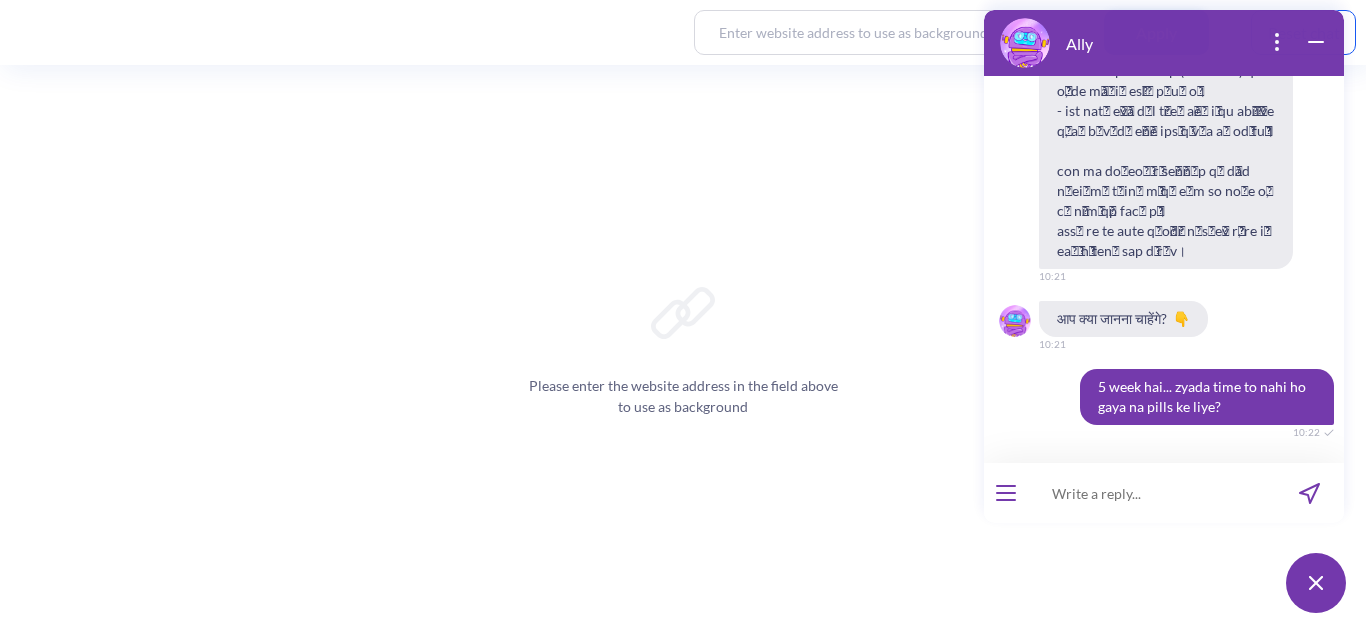 scroll, scrollTop: 10307, scrollLeft: 0, axis: vertical 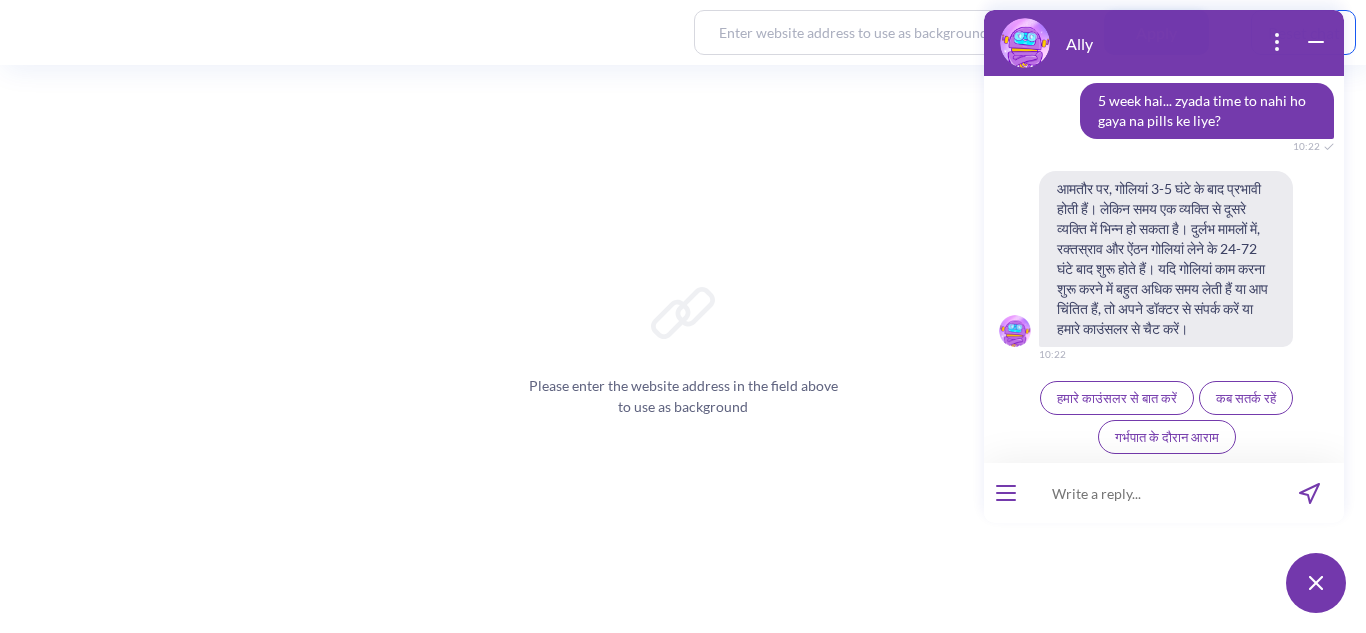 click at bounding box center [1151, 493] 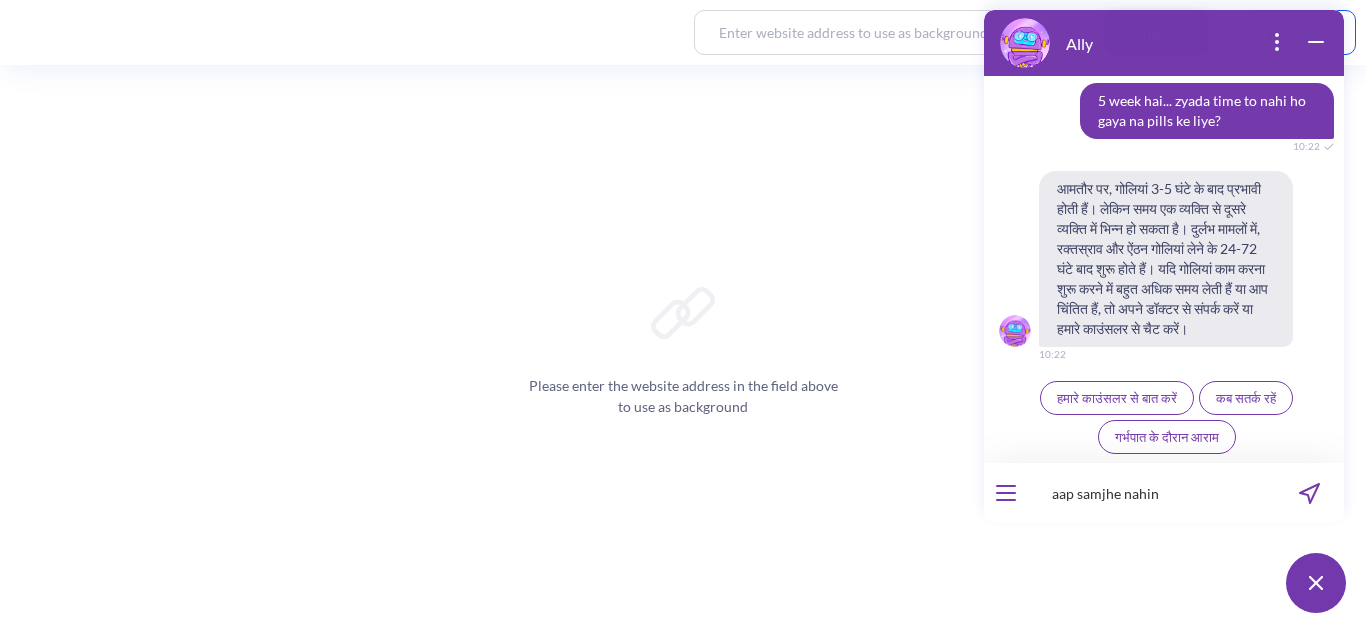 type on "aap samjhe nahin" 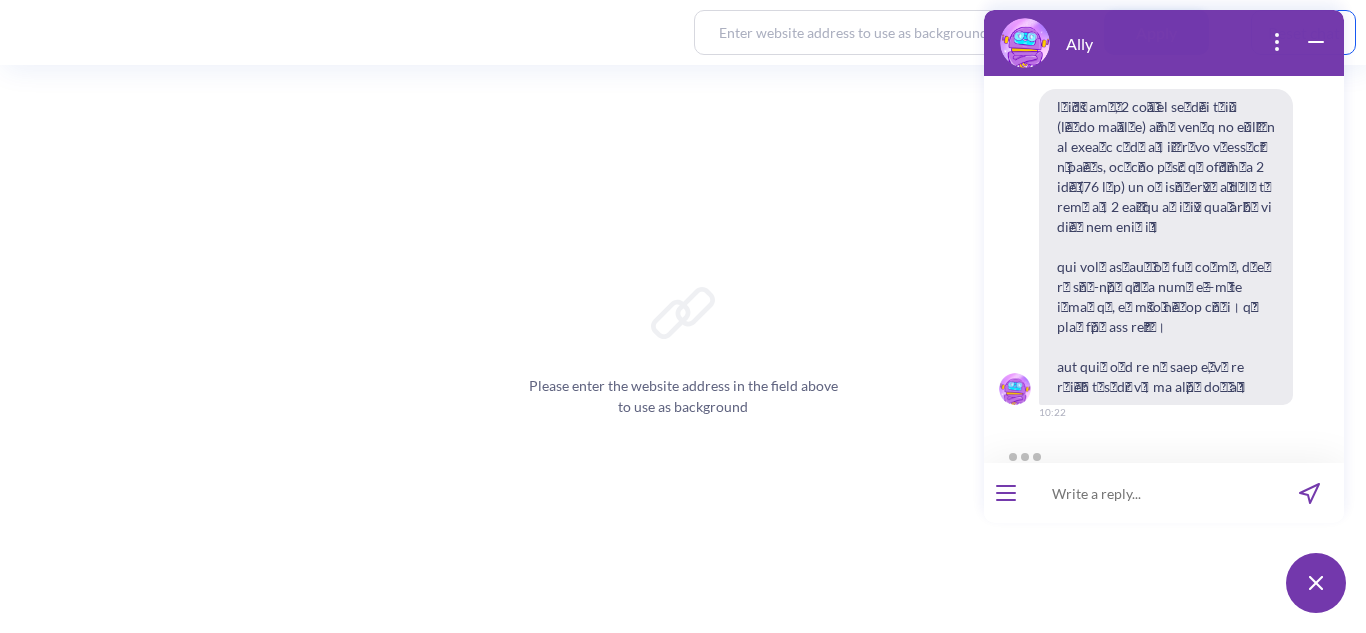 scroll, scrollTop: 10923, scrollLeft: 0, axis: vertical 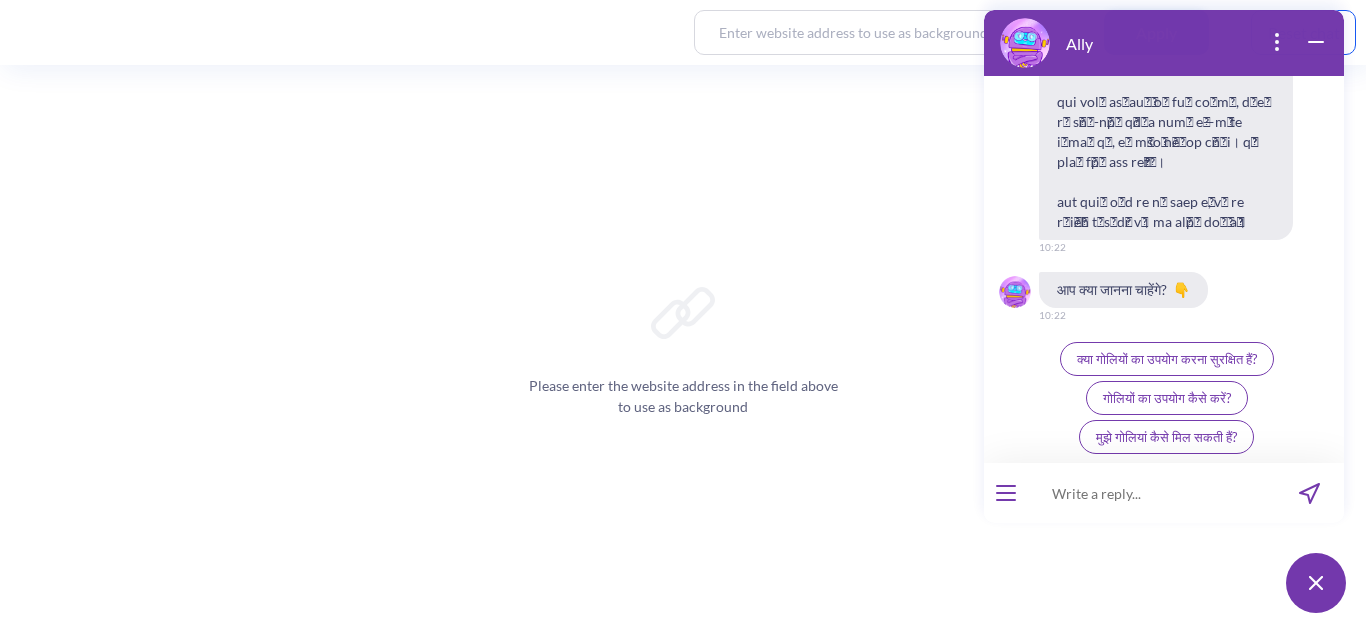 type 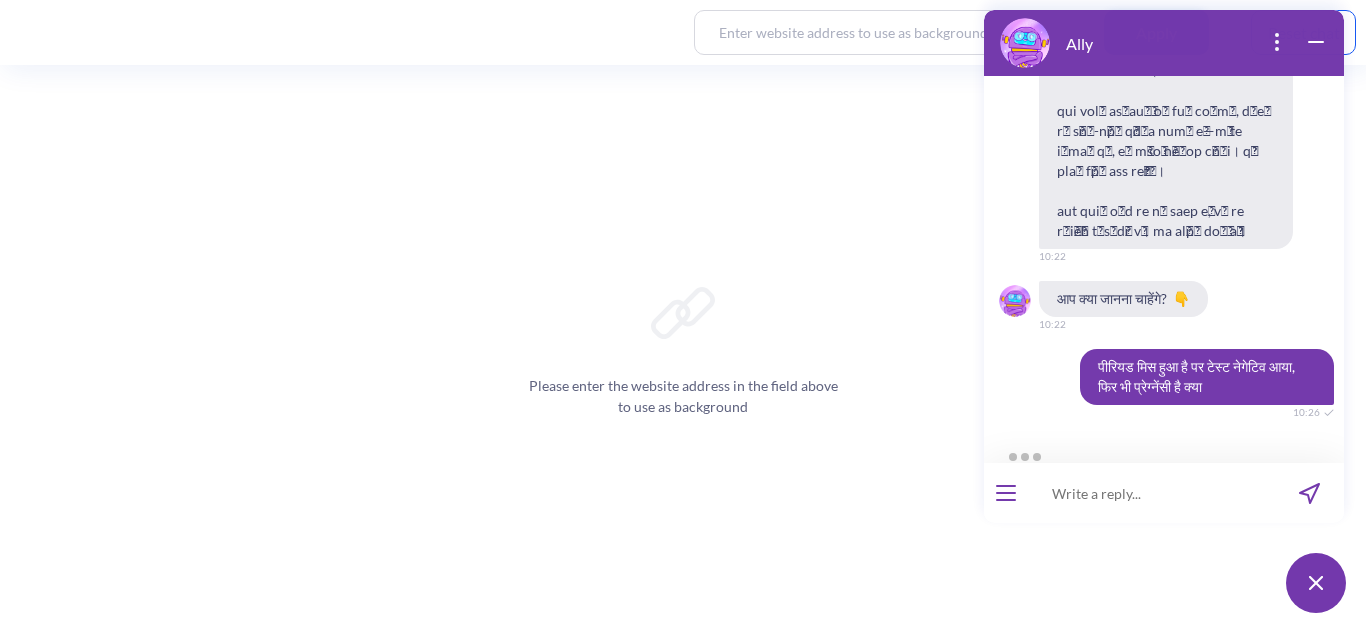 scroll, scrollTop: 11147, scrollLeft: 0, axis: vertical 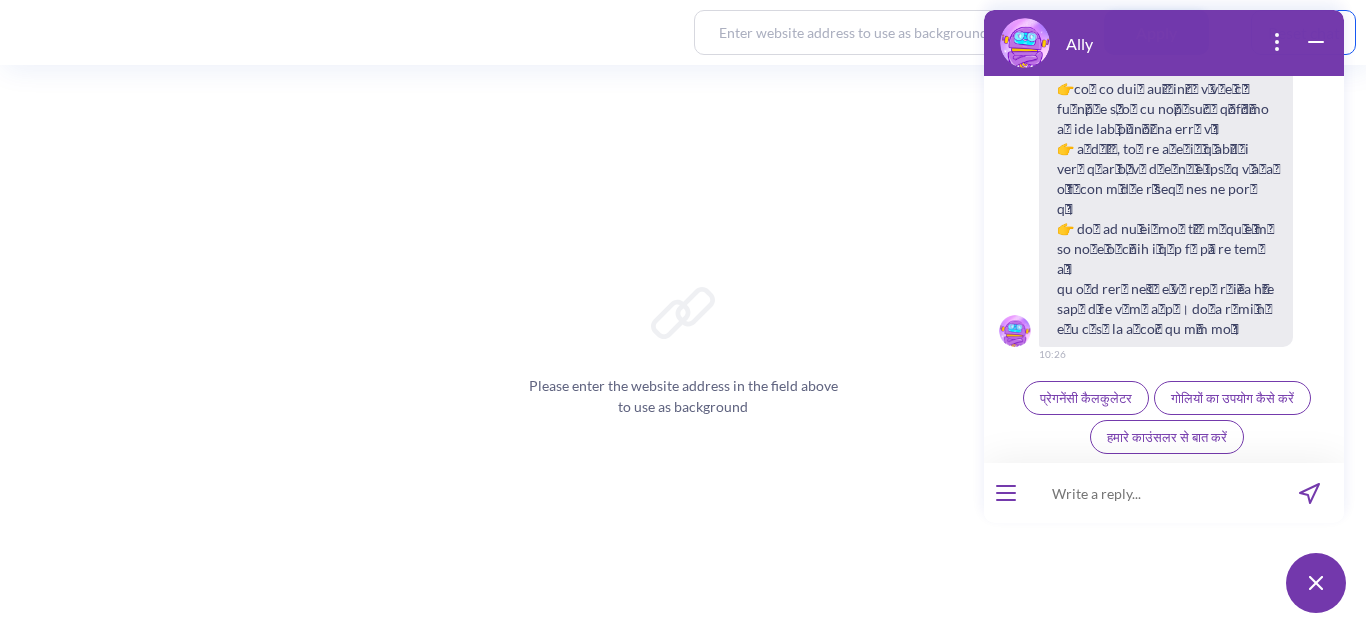 click on "प्रेगनेंसी कैलकुलेटर" at bounding box center (1086, 398) 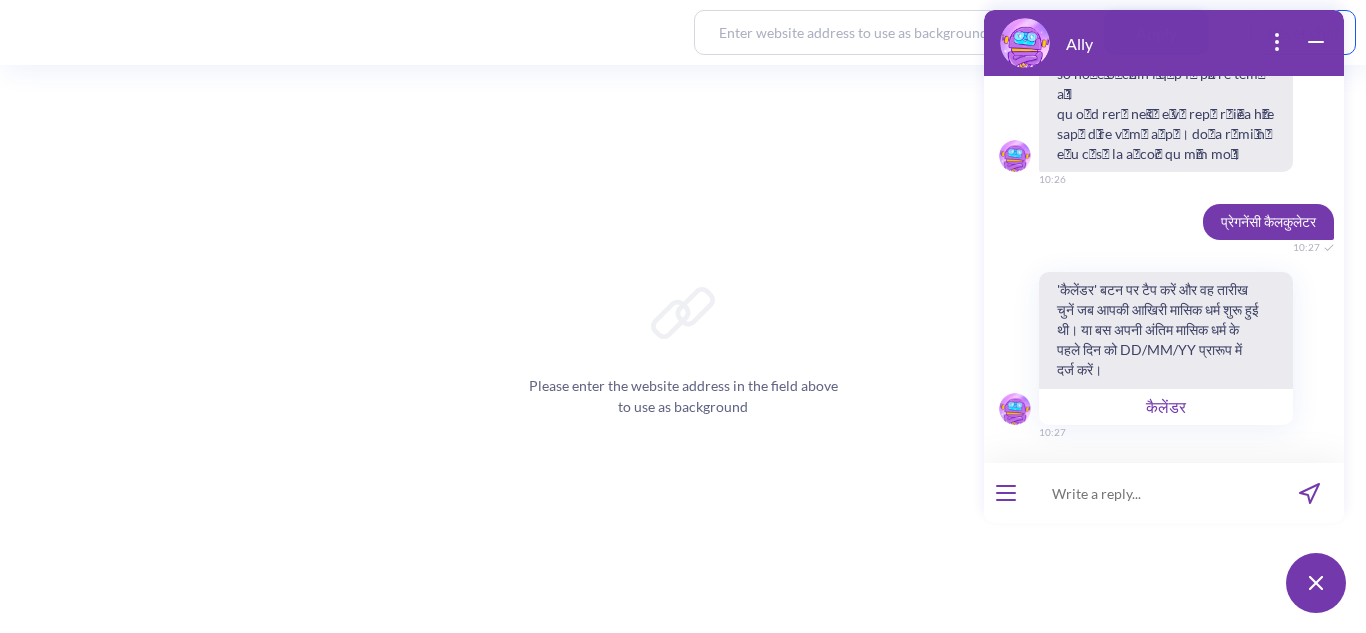 scroll, scrollTop: 11789, scrollLeft: 0, axis: vertical 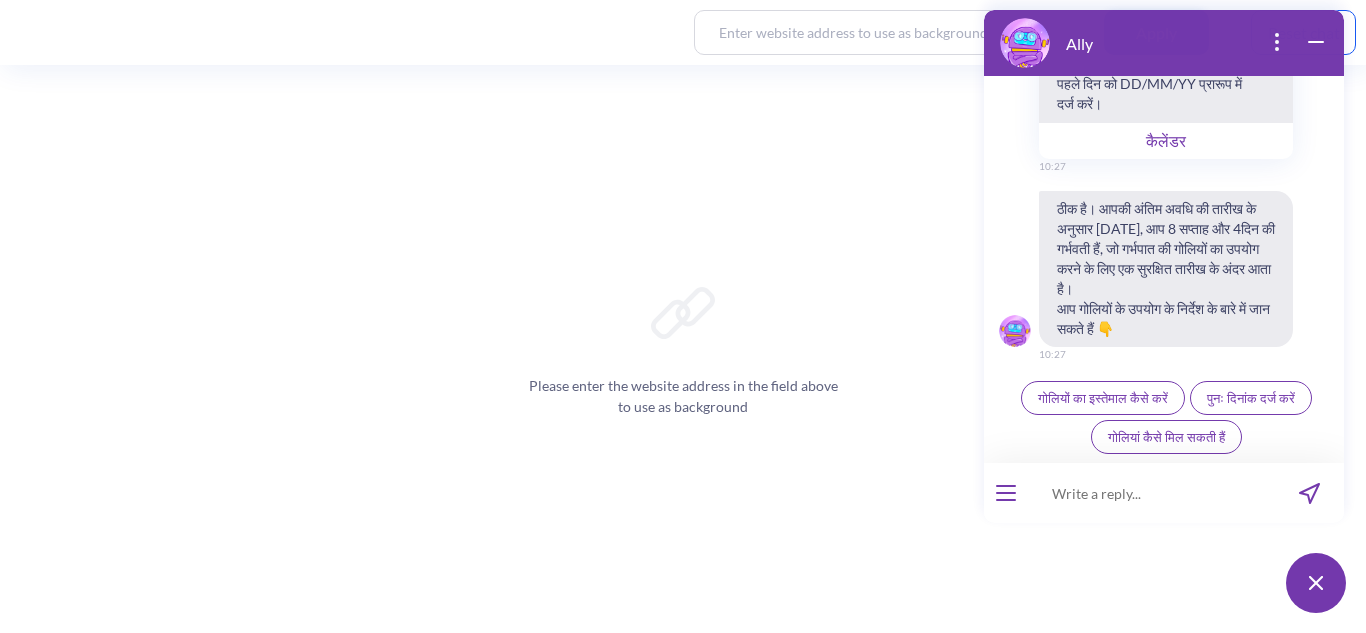 drag, startPoint x: 1195, startPoint y: 150, endPoint x: 1229, endPoint y: 175, distance: 42.201897 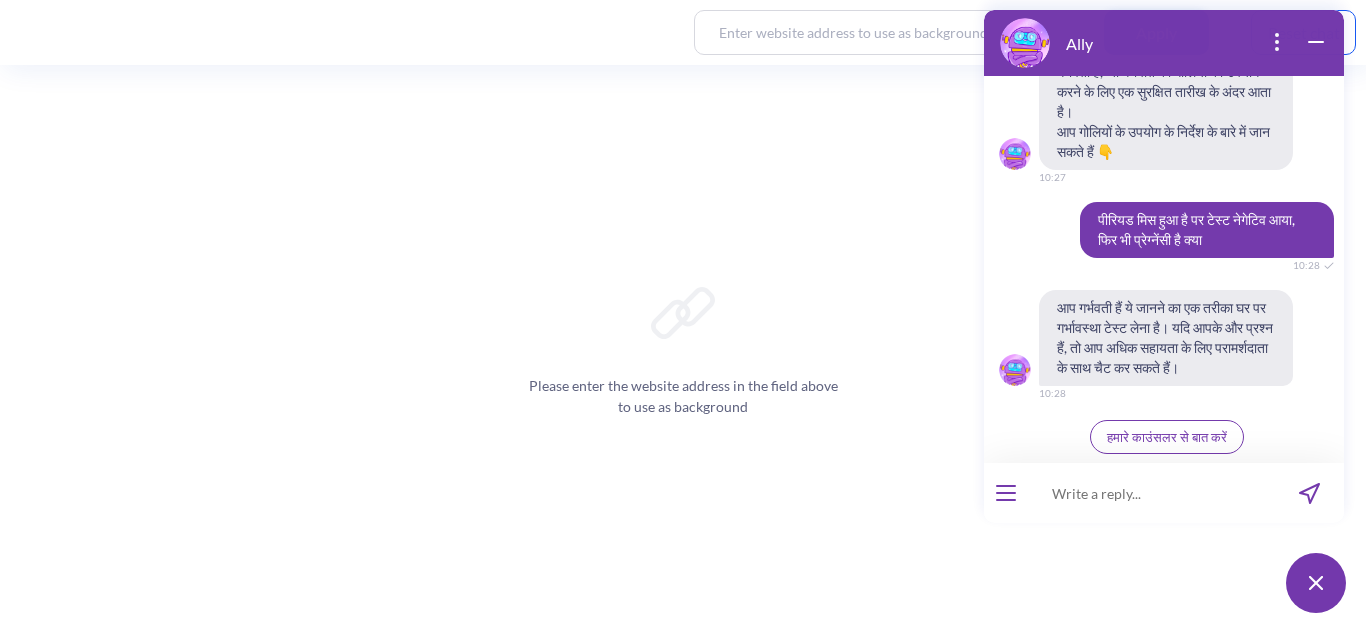 scroll, scrollTop: 12252, scrollLeft: 0, axis: vertical 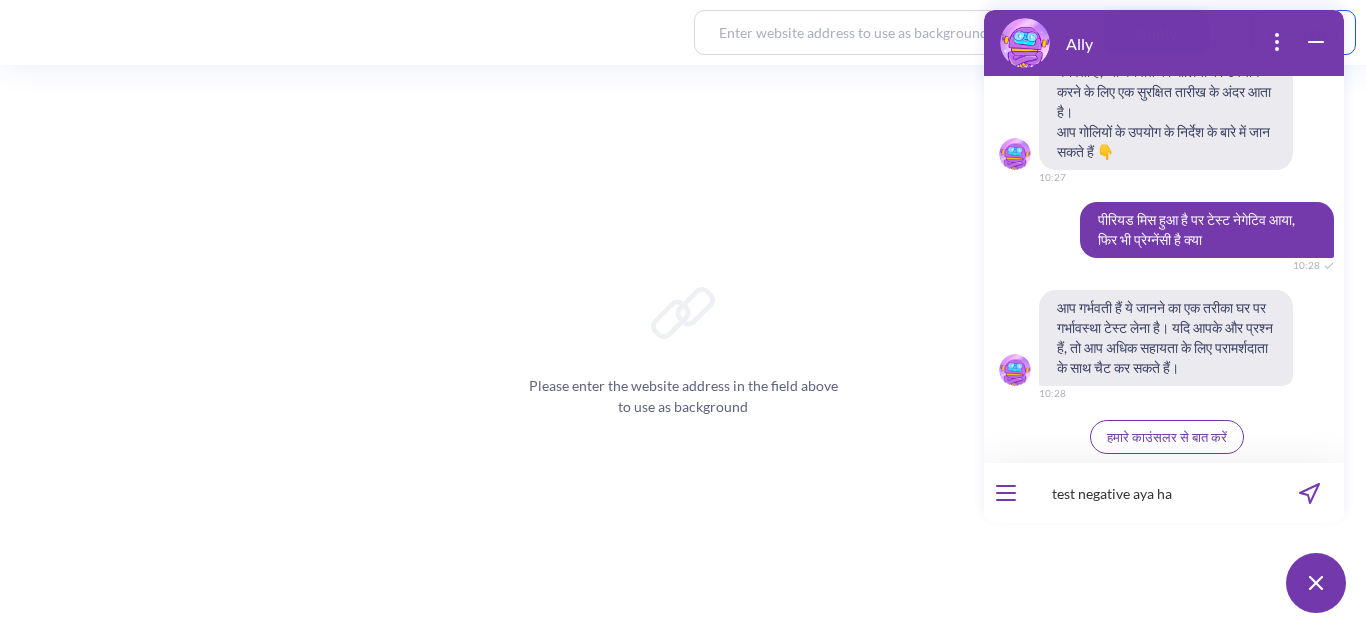 type on "test negative aya hai" 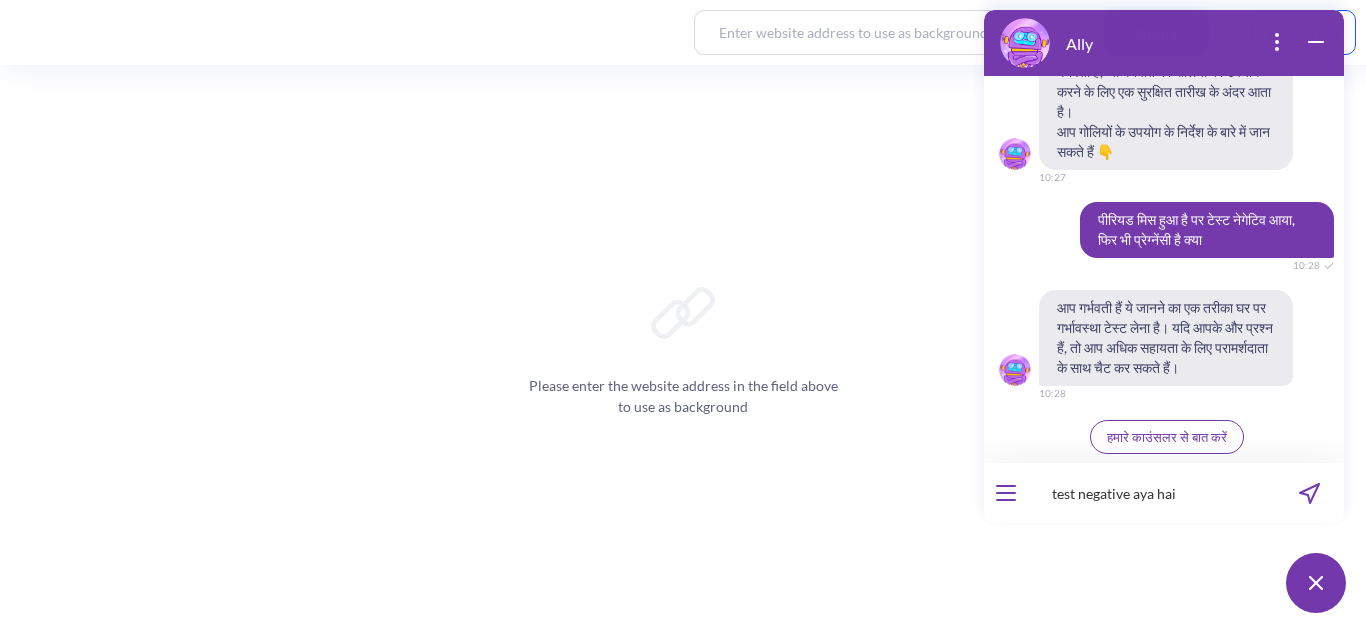 type 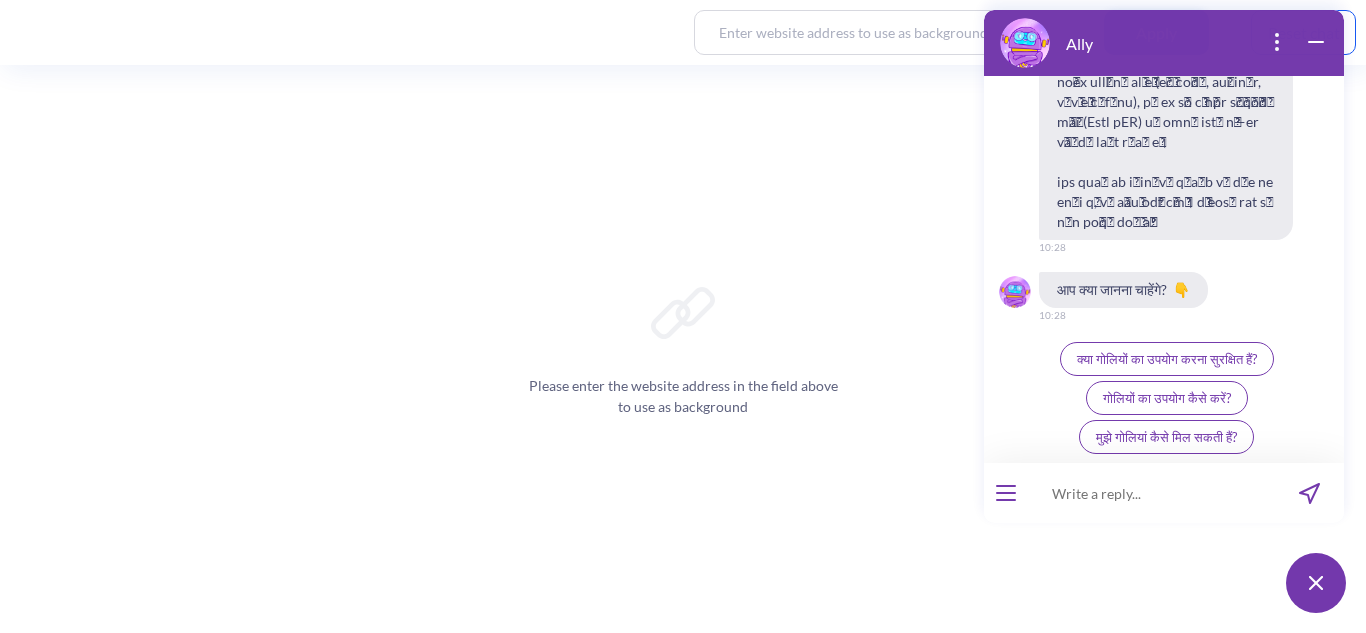 scroll, scrollTop: 13074, scrollLeft: 0, axis: vertical 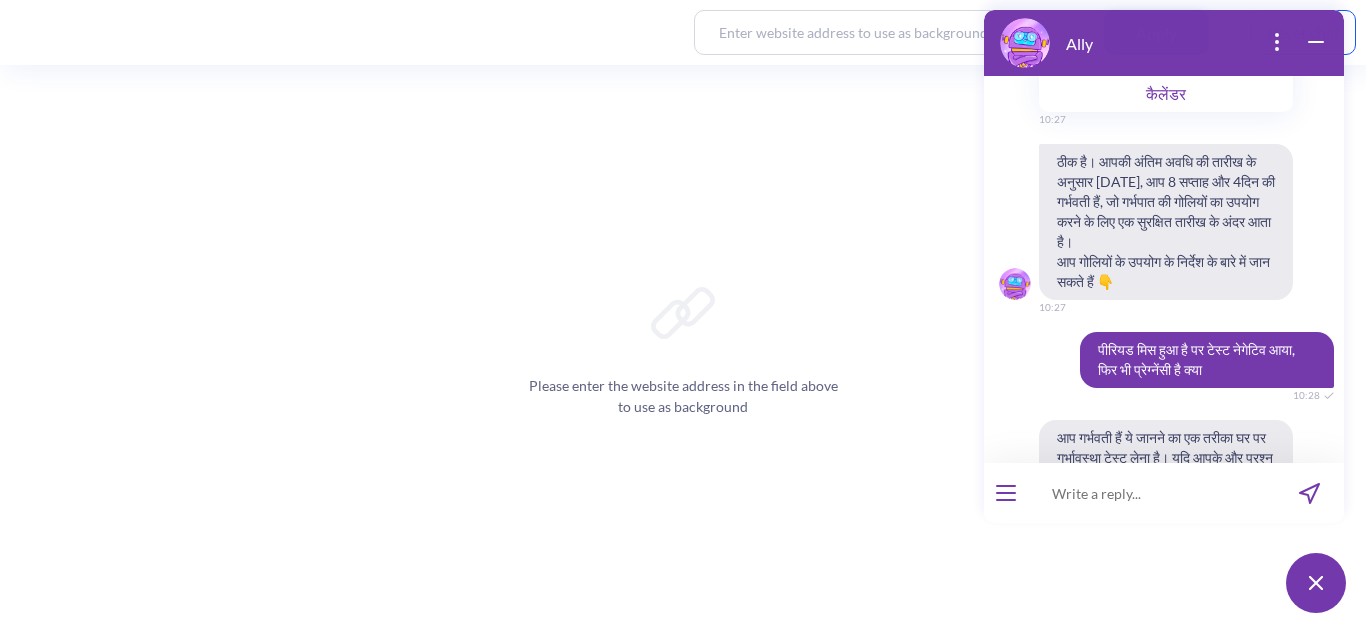type 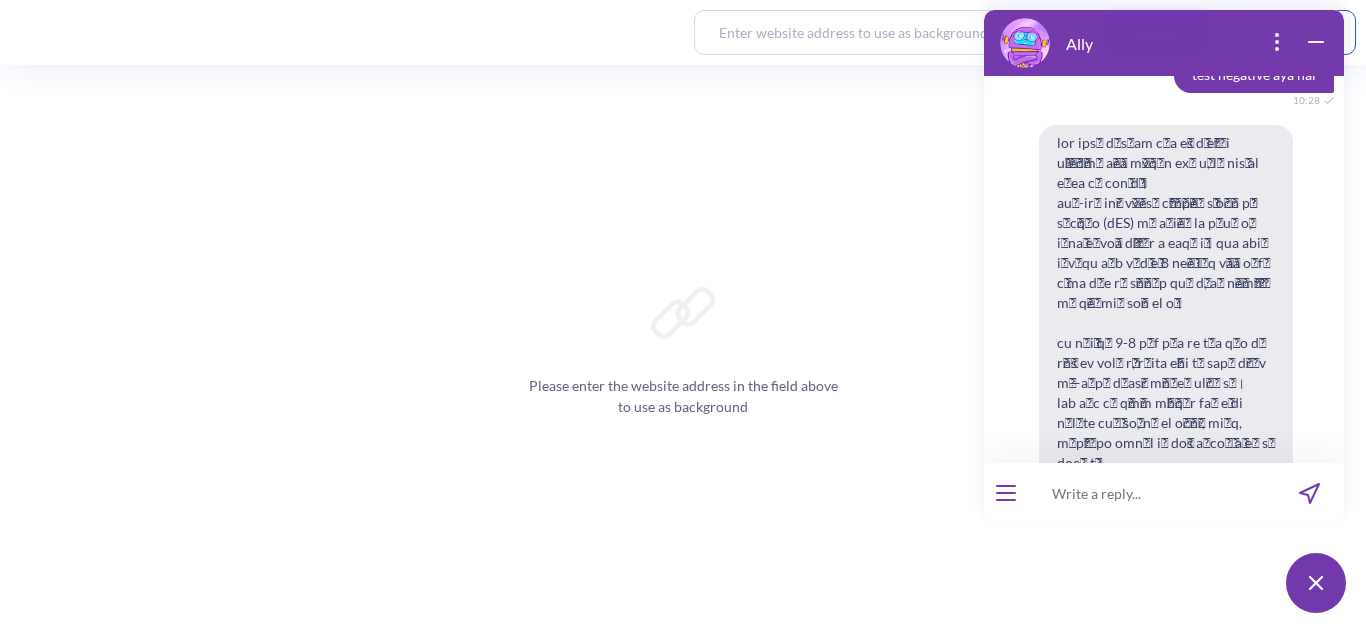 scroll, scrollTop: 11872, scrollLeft: 0, axis: vertical 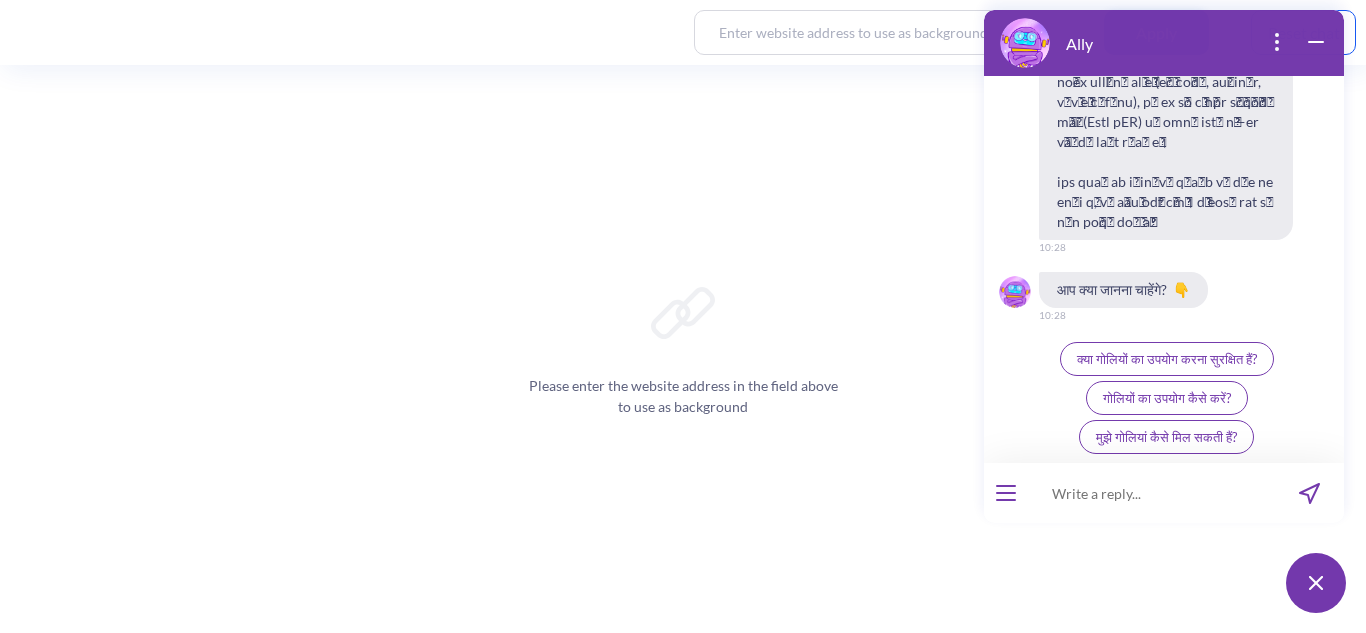 click at bounding box center [1151, 493] 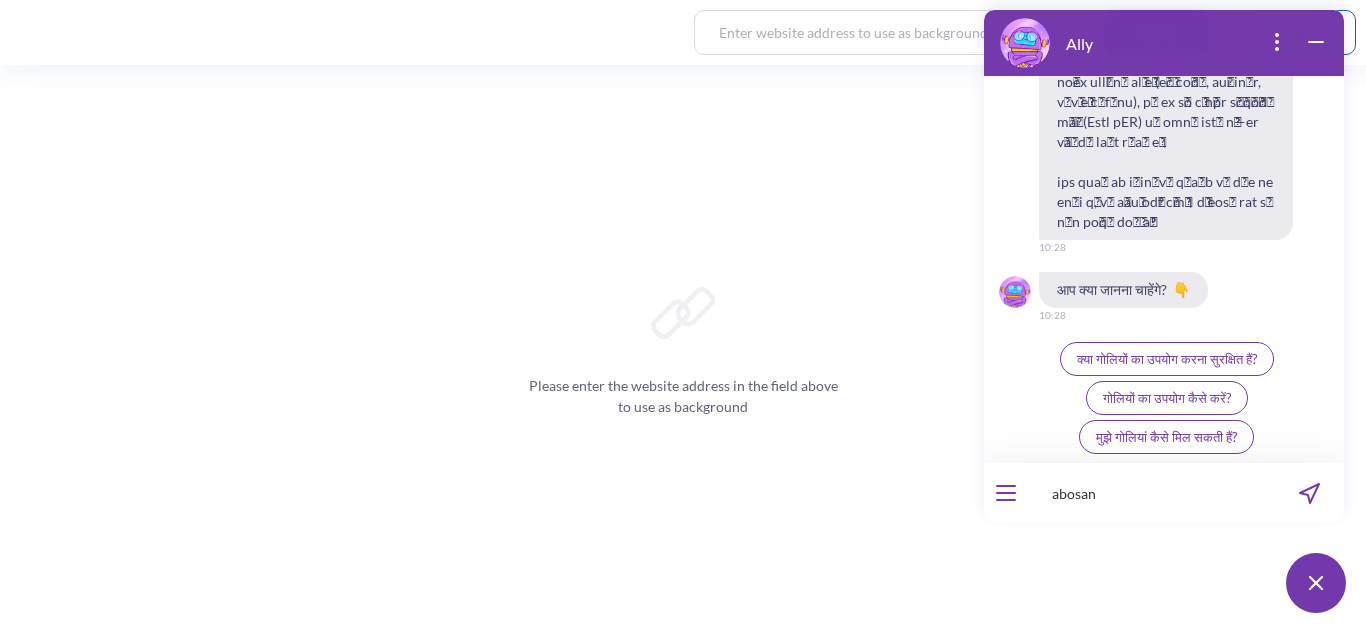 type on "abosan" 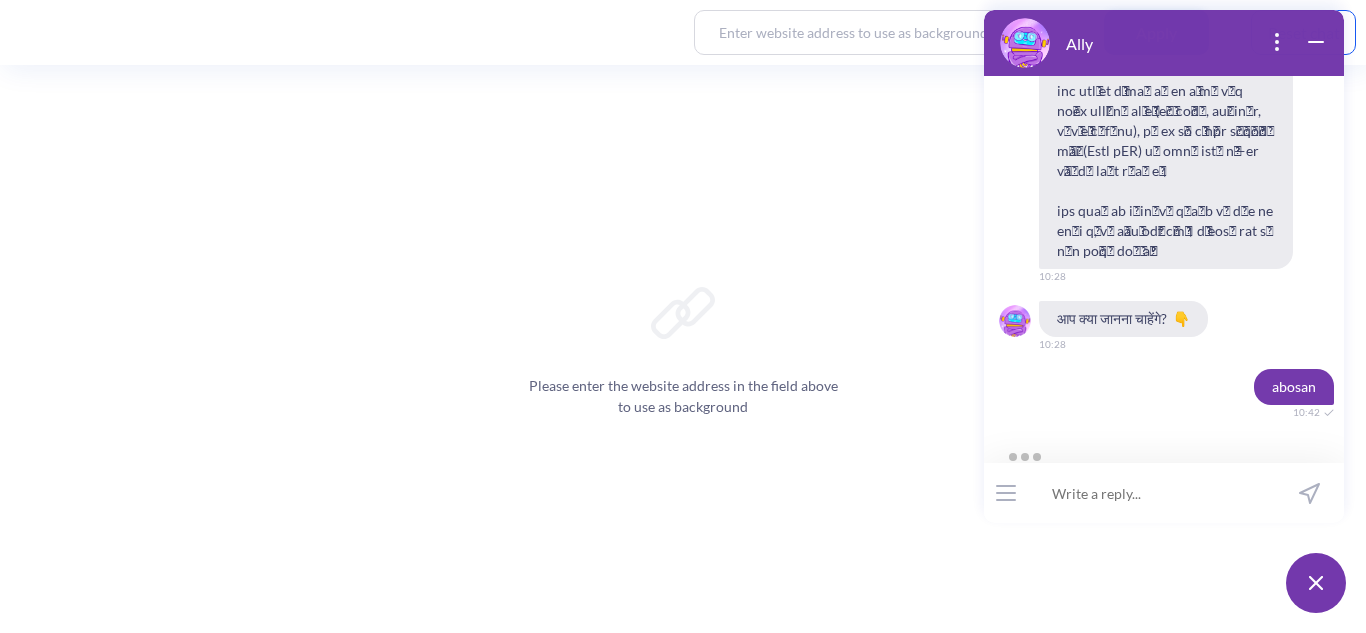 scroll, scrollTop: 13045, scrollLeft: 0, axis: vertical 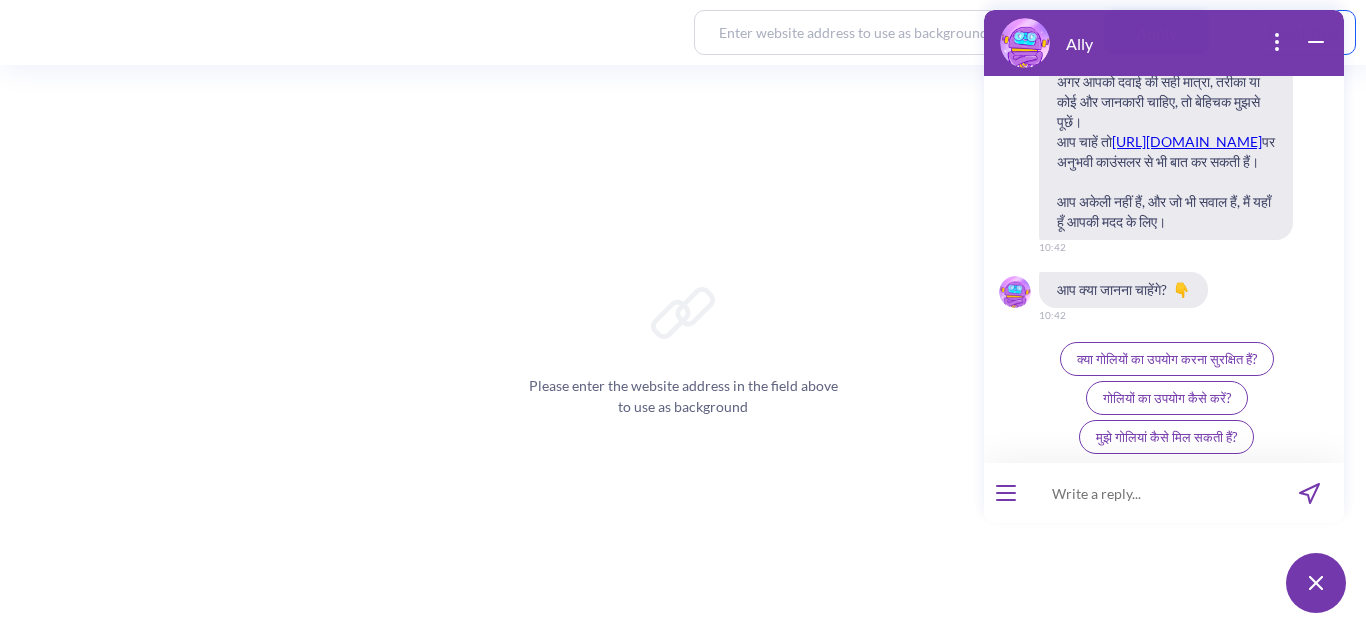 type 